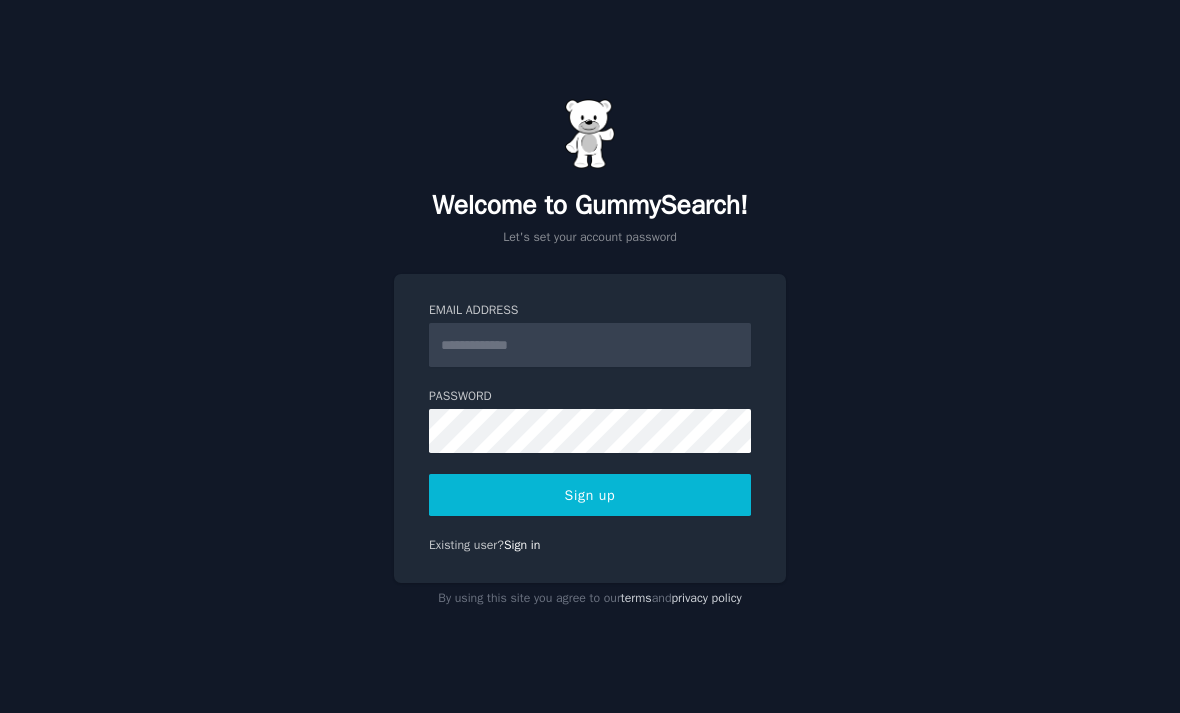 scroll, scrollTop: 0, scrollLeft: 0, axis: both 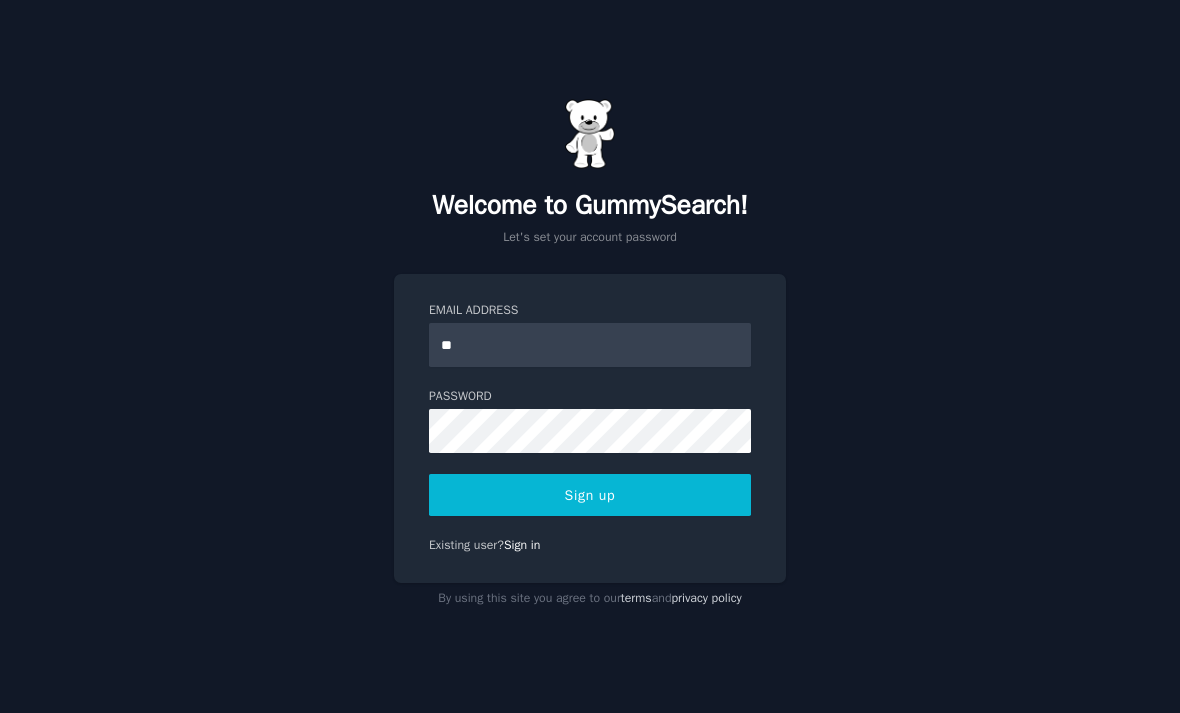 type on "*" 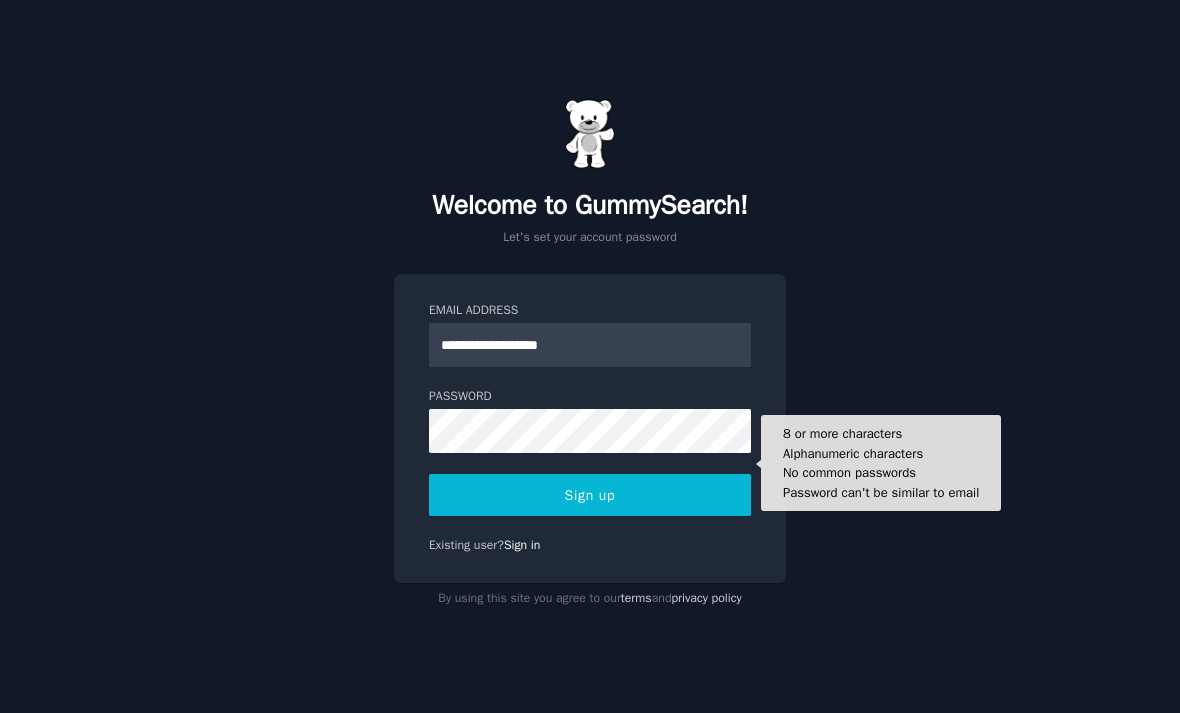 type on "**********" 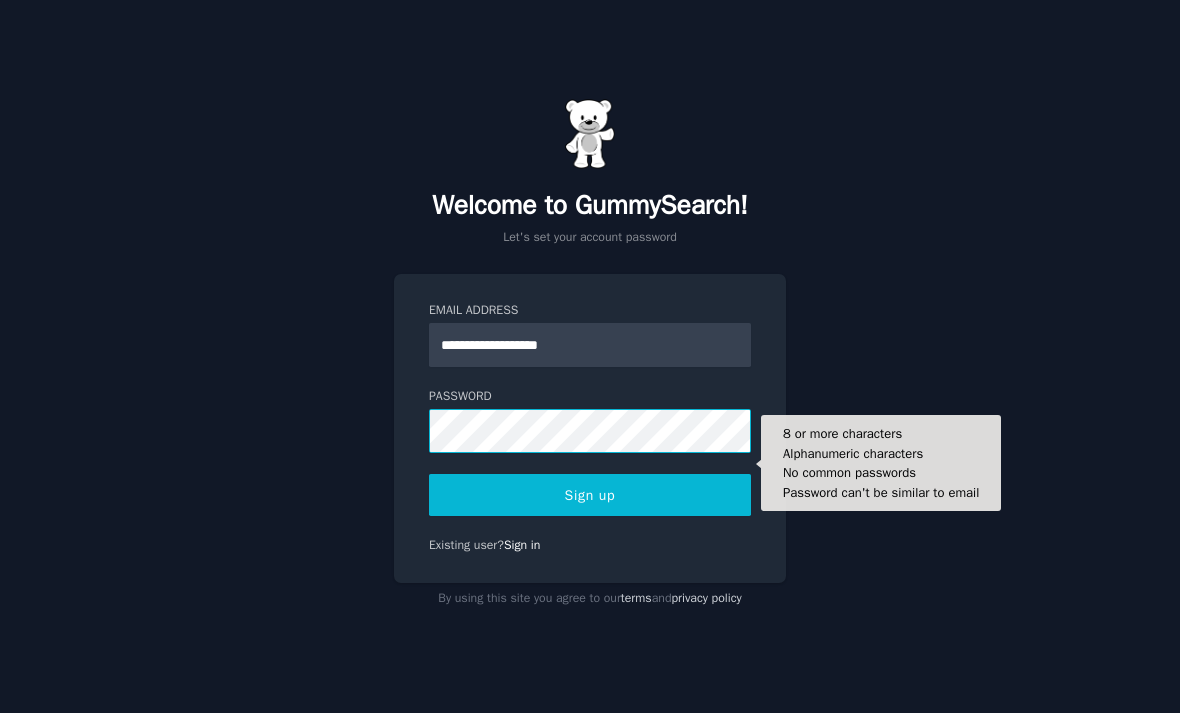 click 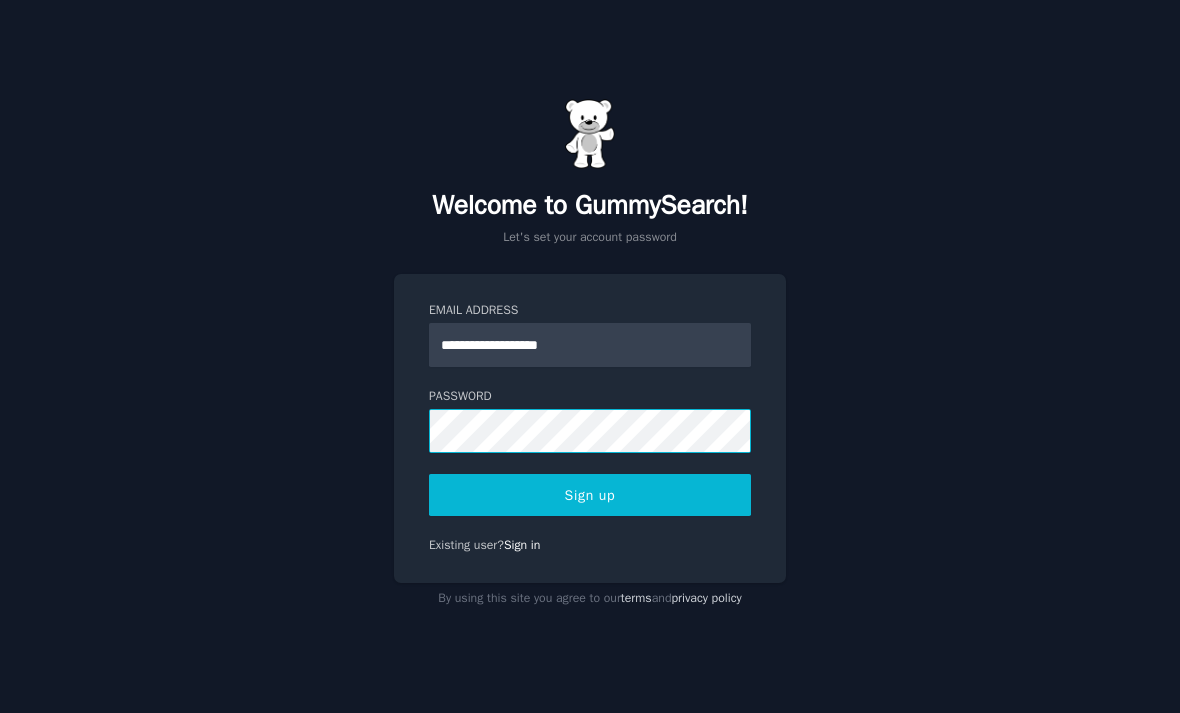 click 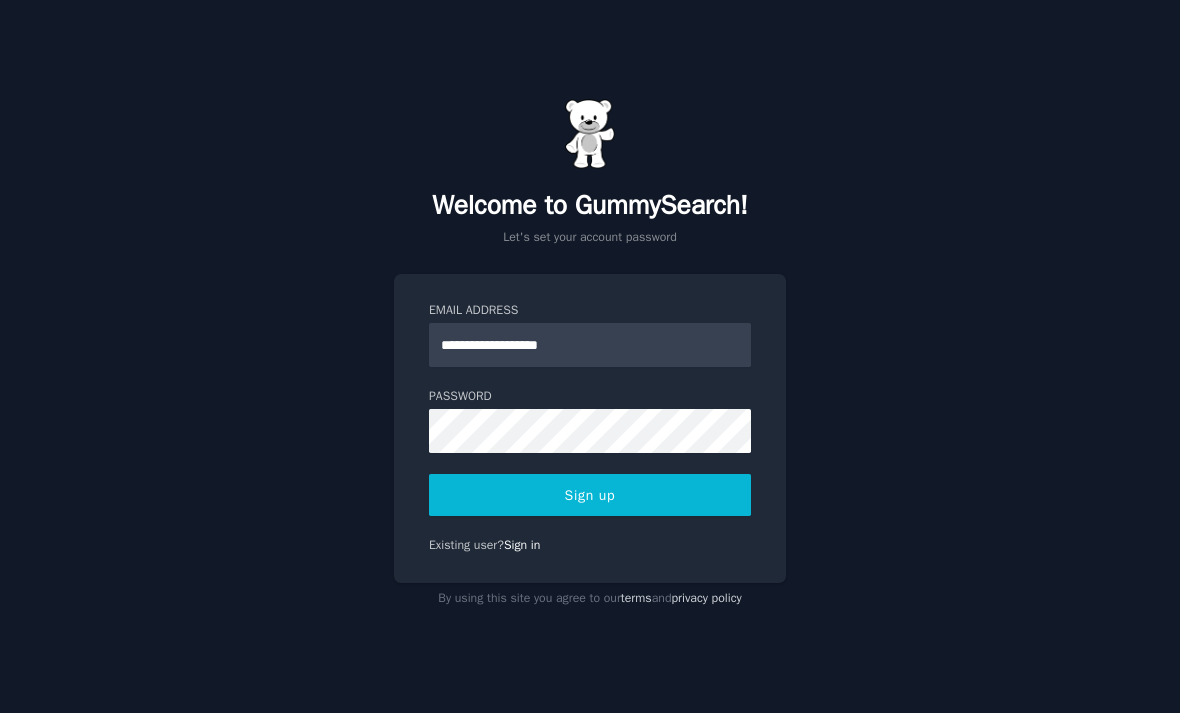 click on "Sign up" at bounding box center [590, 495] 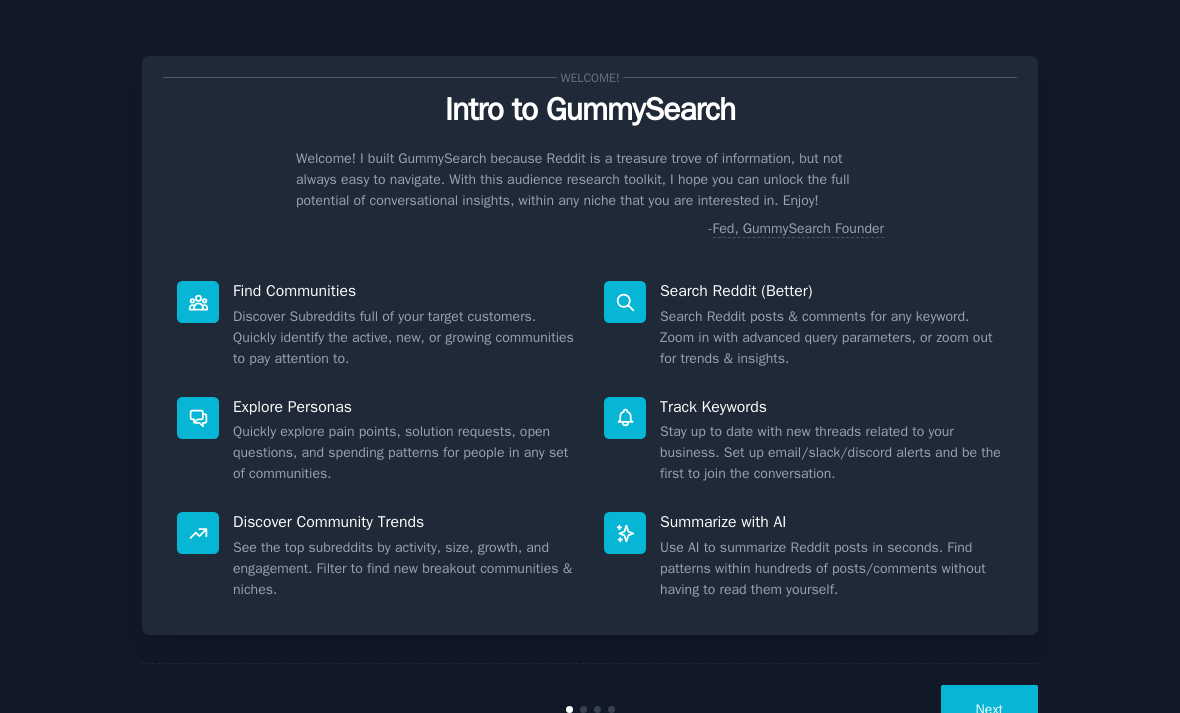 scroll, scrollTop: 0, scrollLeft: 0, axis: both 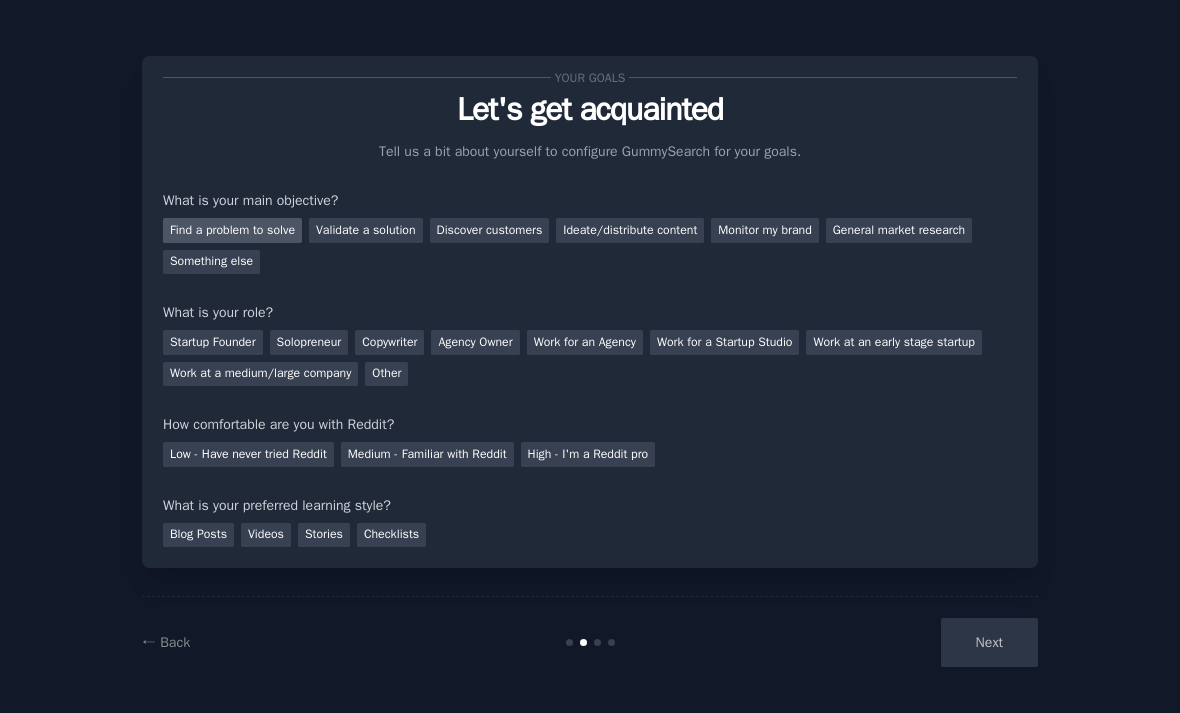 click on "Find a problem to solve" at bounding box center [232, 230] 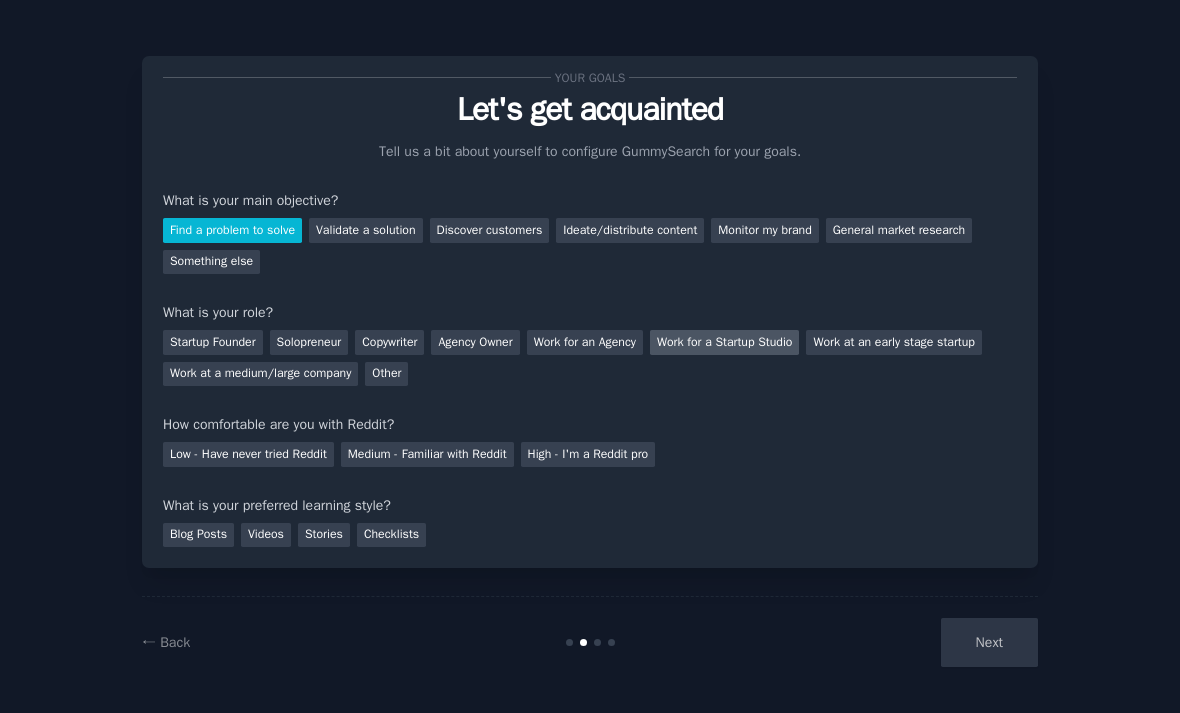 click on "Work for a Startup Studio" at bounding box center (725, 342) 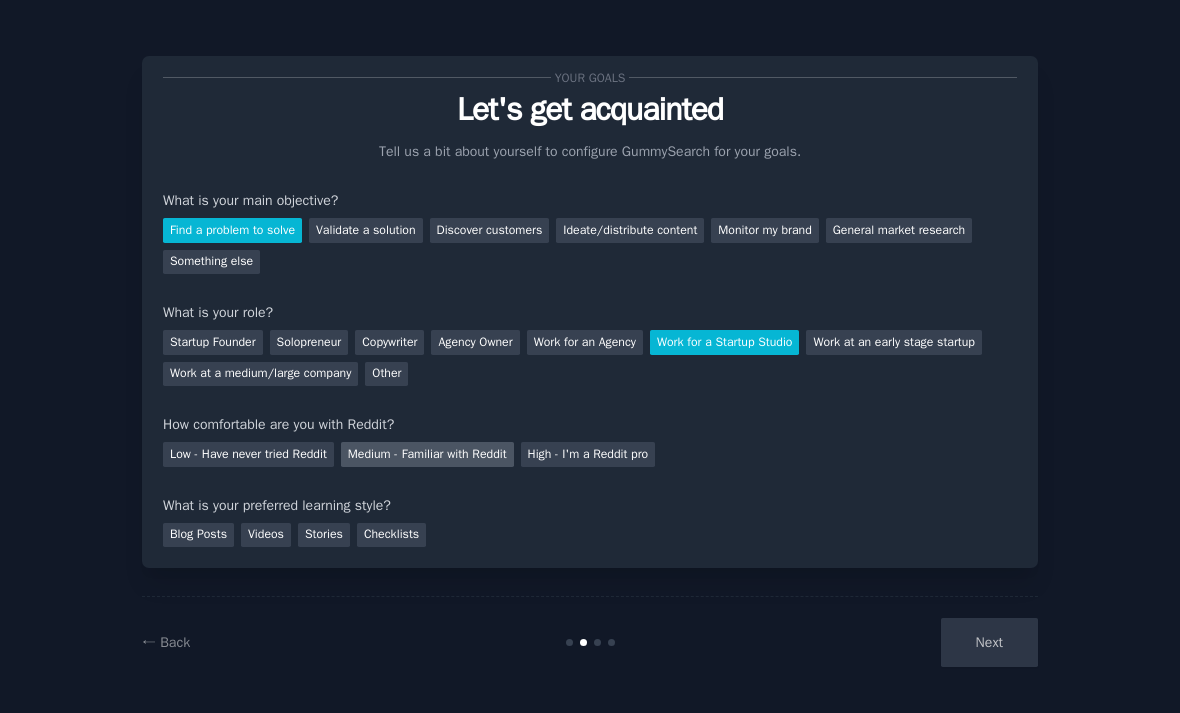 click on "Medium - Familiar with Reddit" at bounding box center [427, 454] 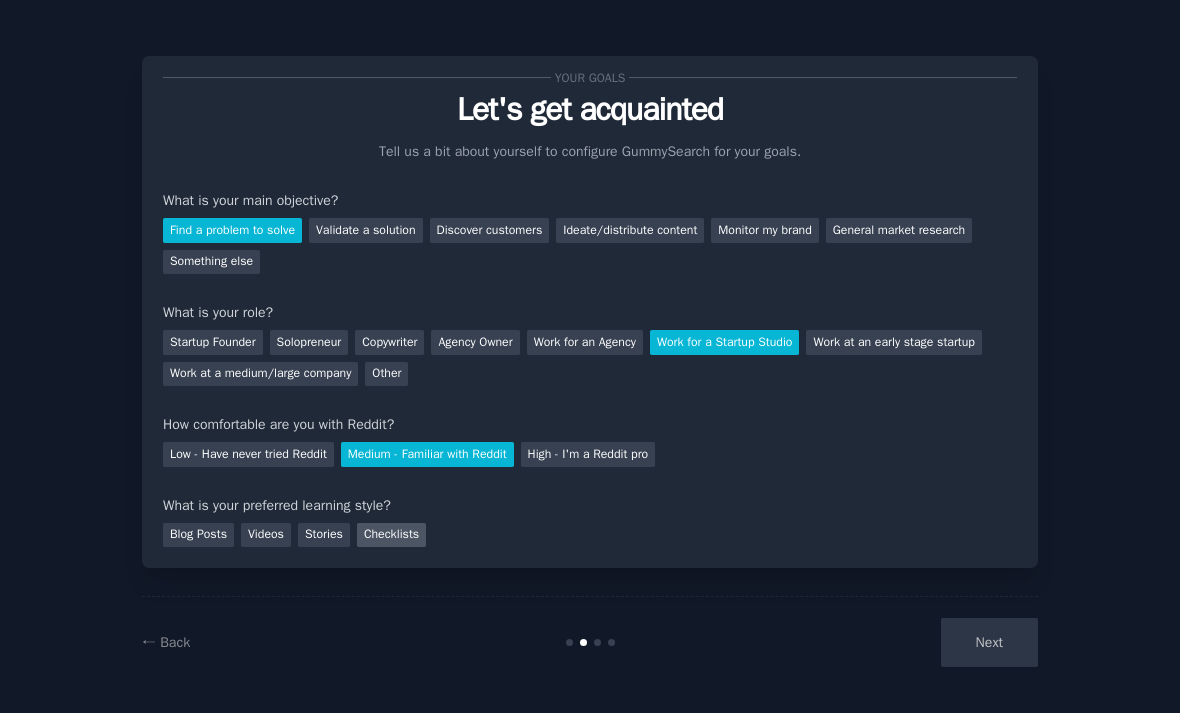 click on "Checklists" at bounding box center [391, 535] 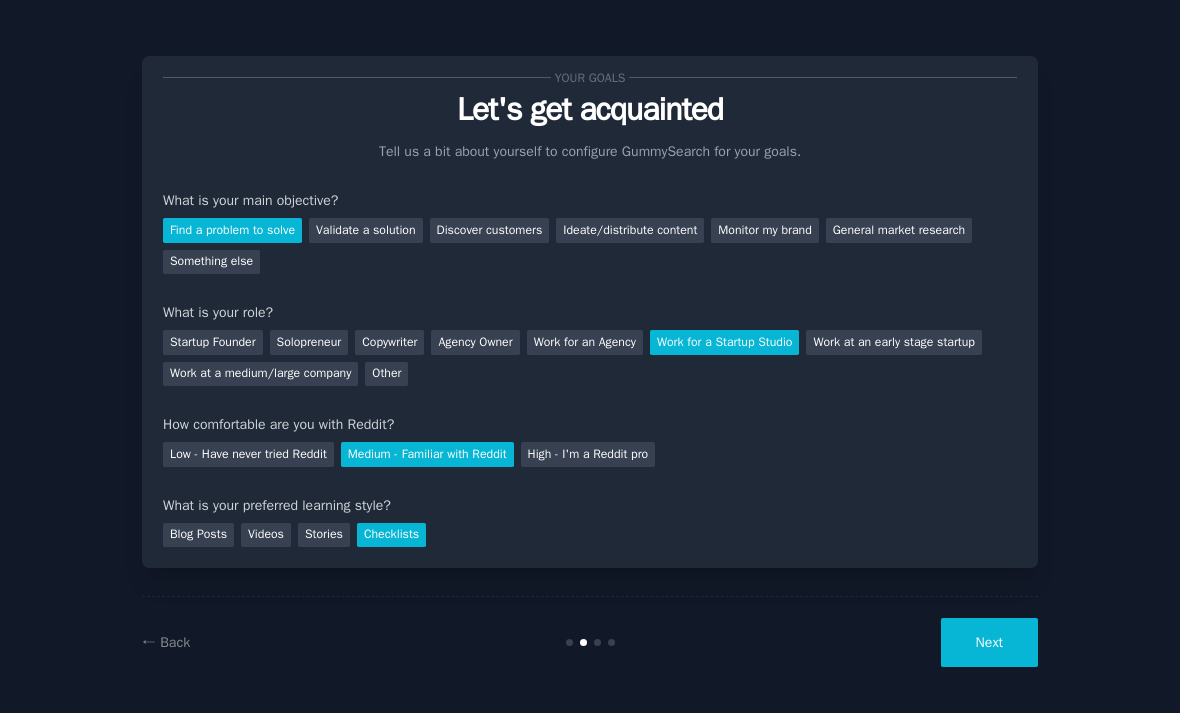 click on "Next" at bounding box center [989, 642] 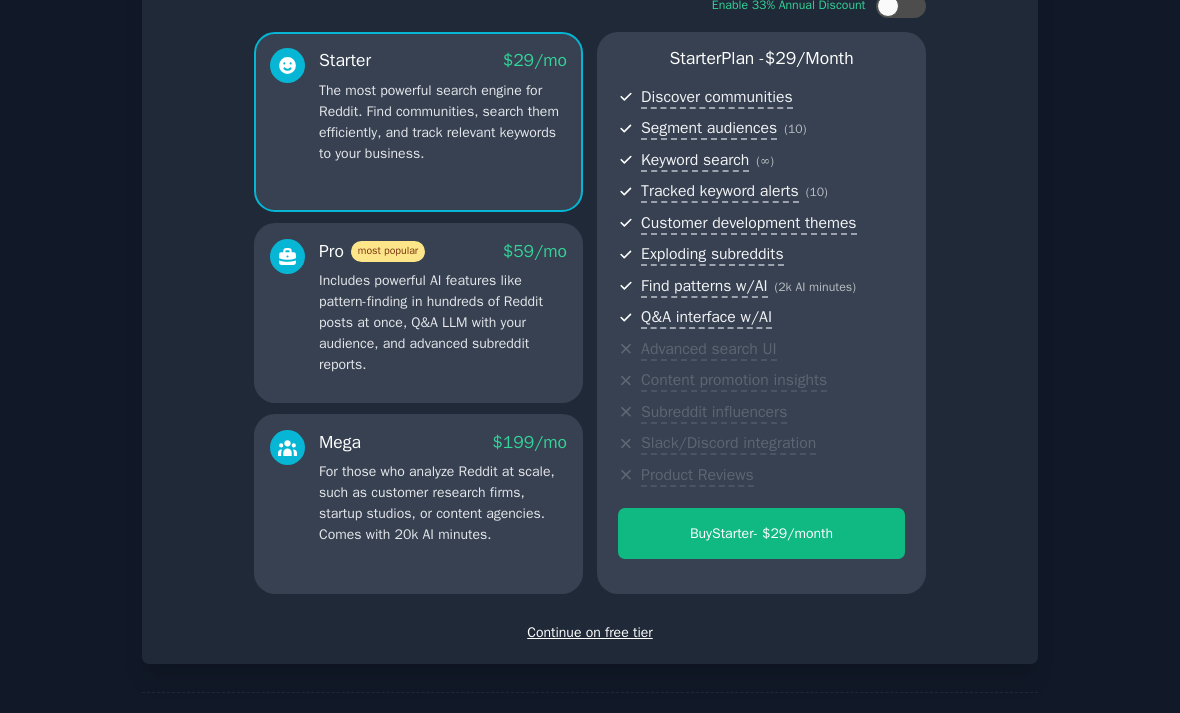 click on "Continue on free tier" at bounding box center (590, 632) 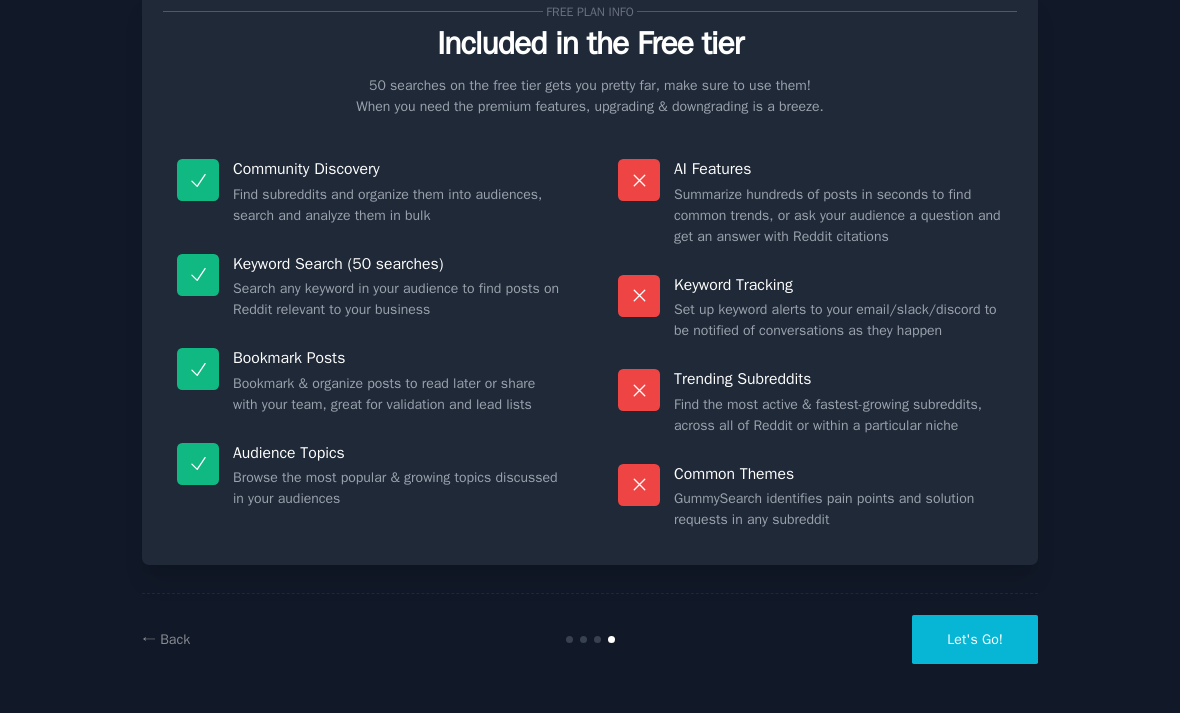 scroll, scrollTop: 2, scrollLeft: 0, axis: vertical 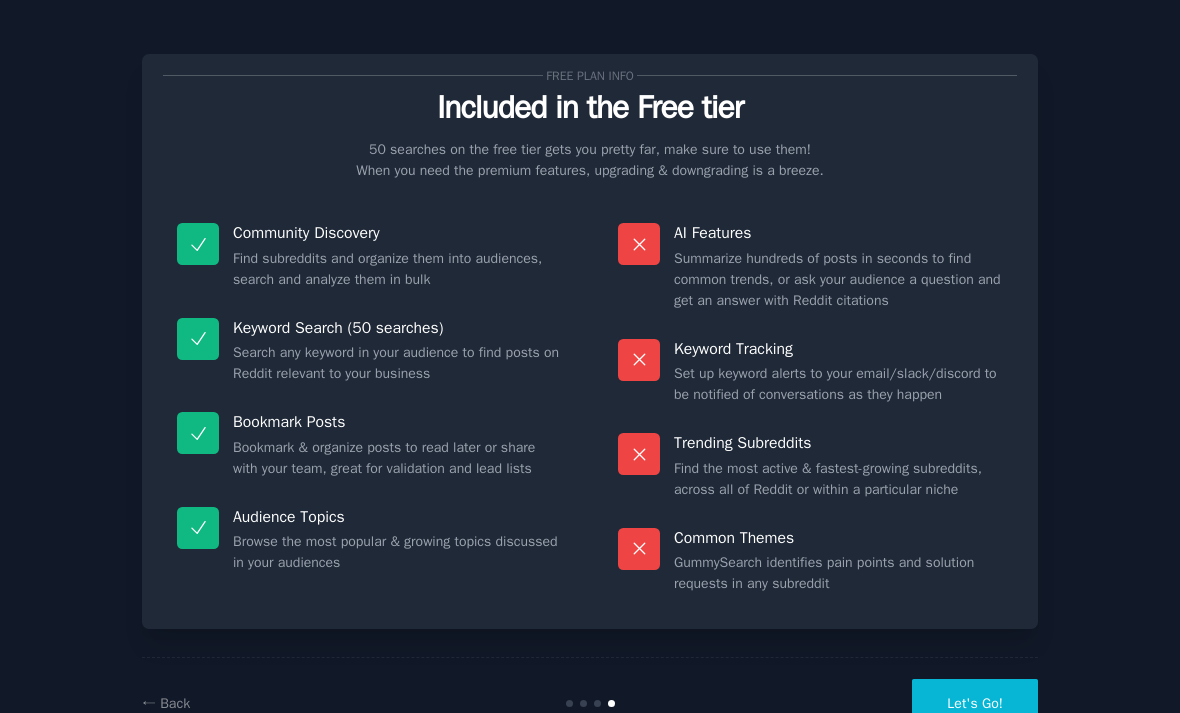 click on "Let's Go!" at bounding box center (975, 703) 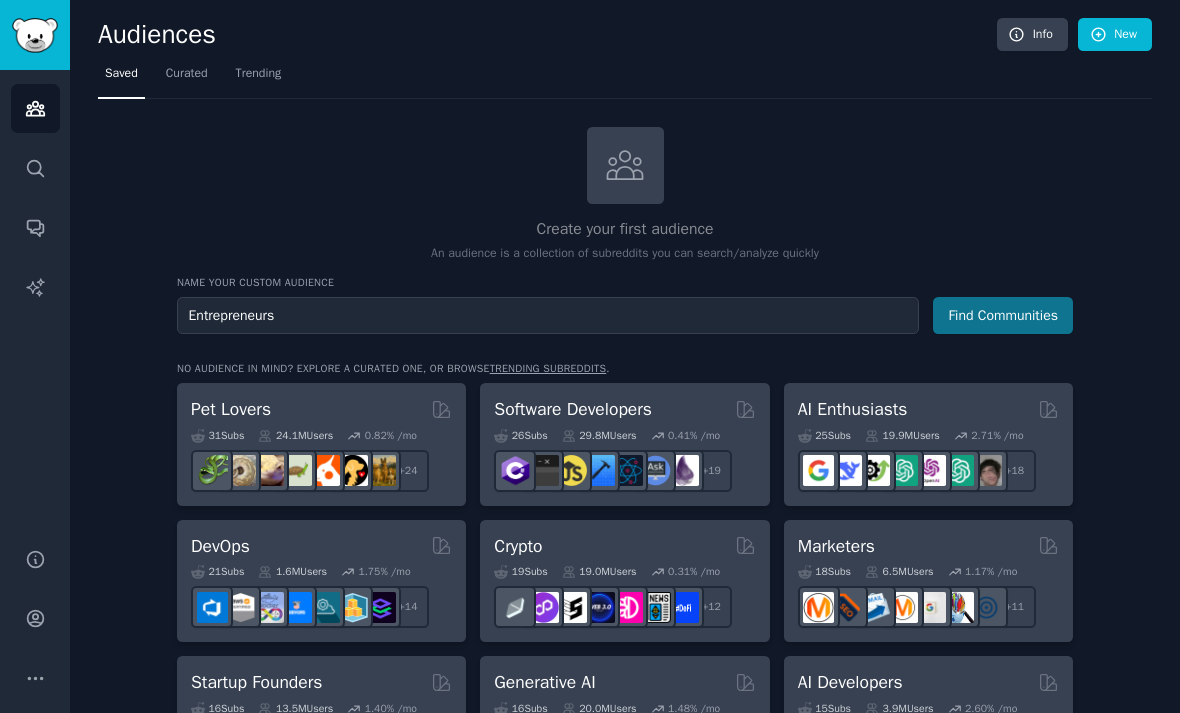 type on "Entrepreneurs" 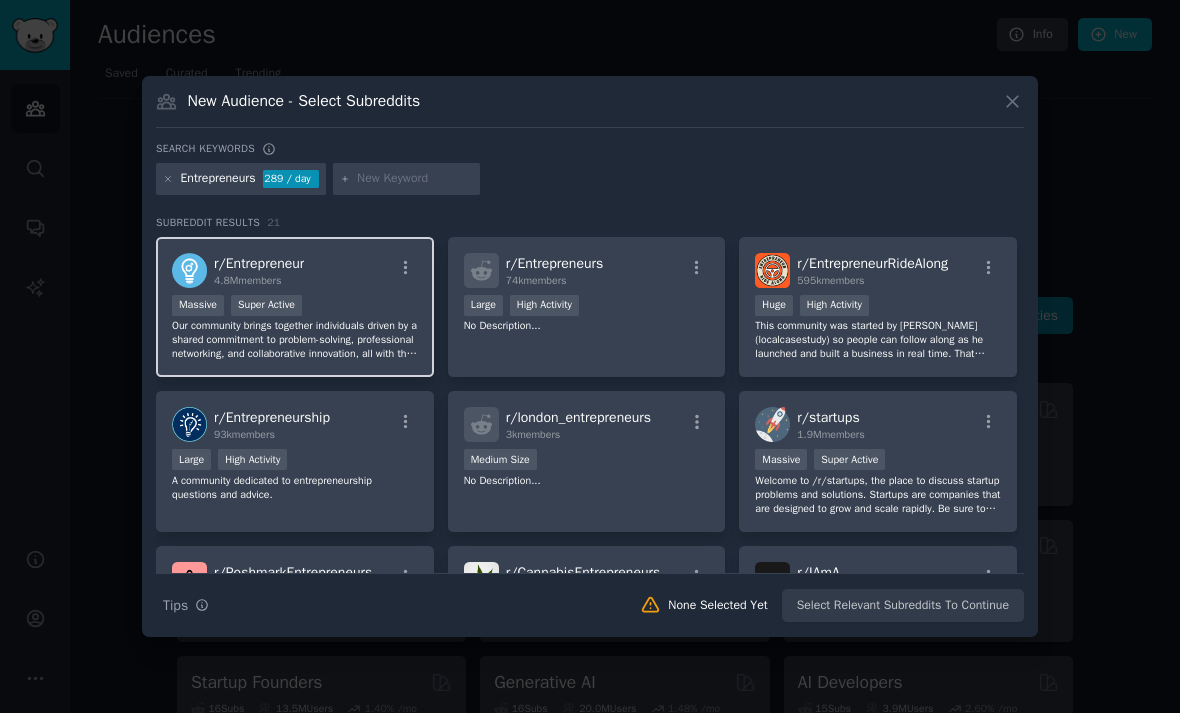 click on "Massive Super Active" at bounding box center [295, 307] 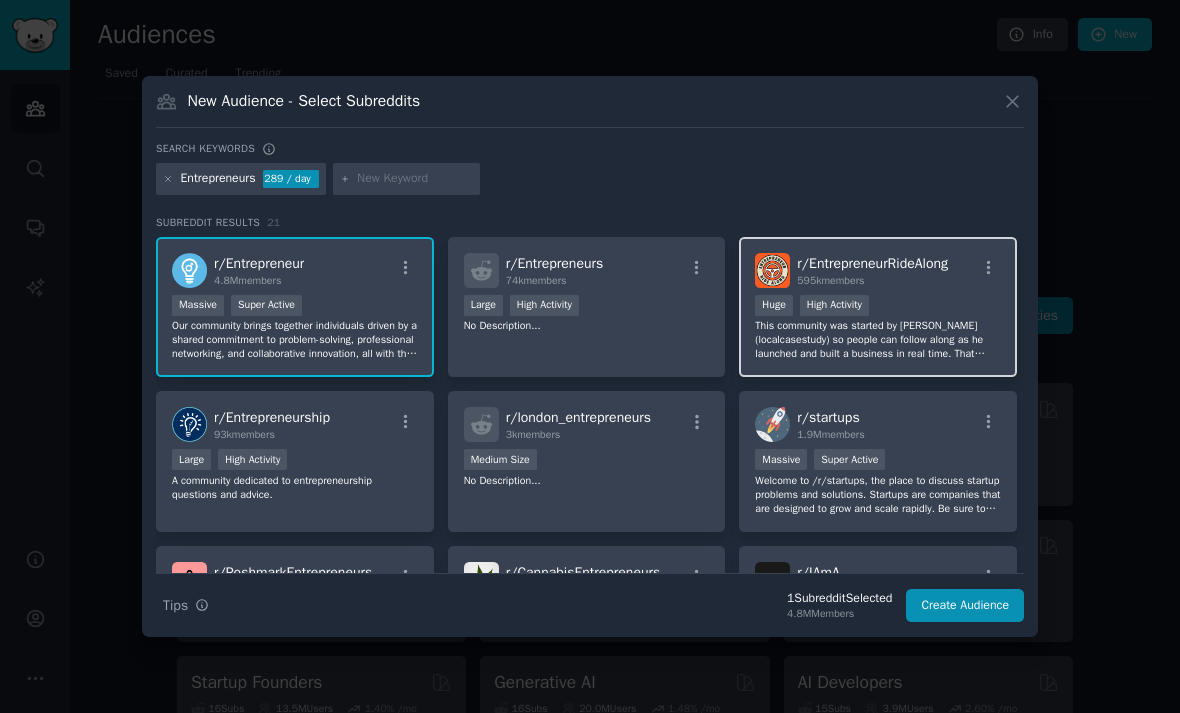 click on "595k  members" at bounding box center (872, 281) 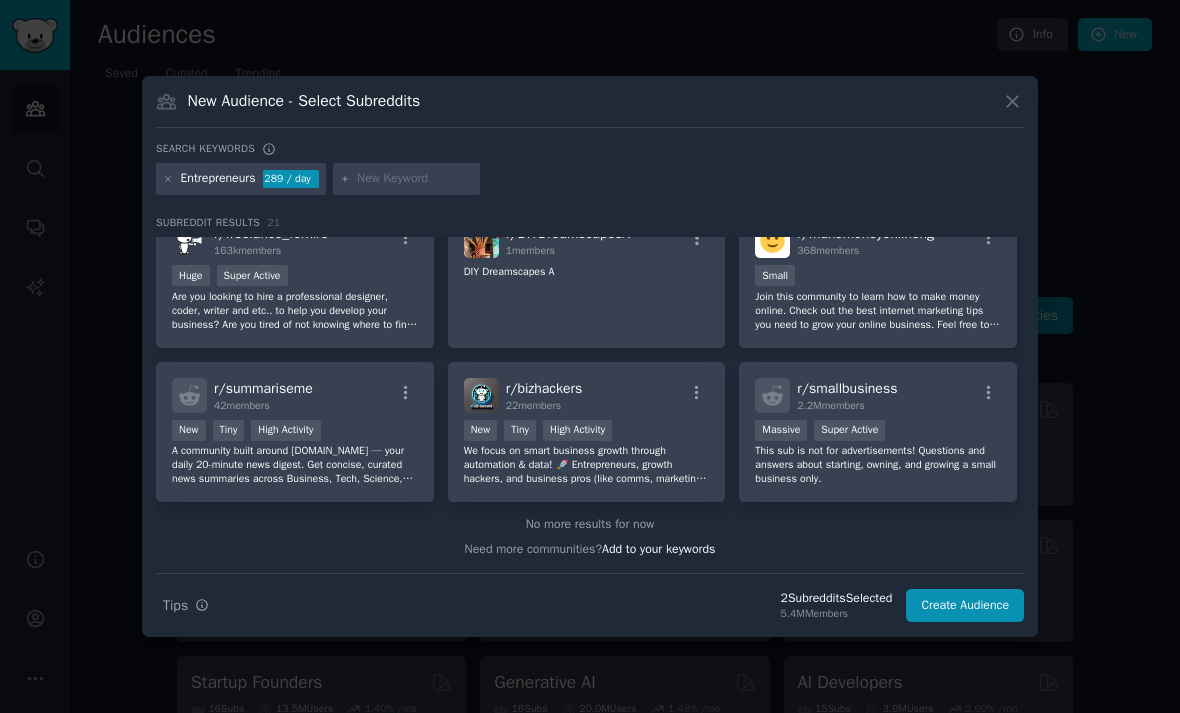 scroll, scrollTop: 801, scrollLeft: 0, axis: vertical 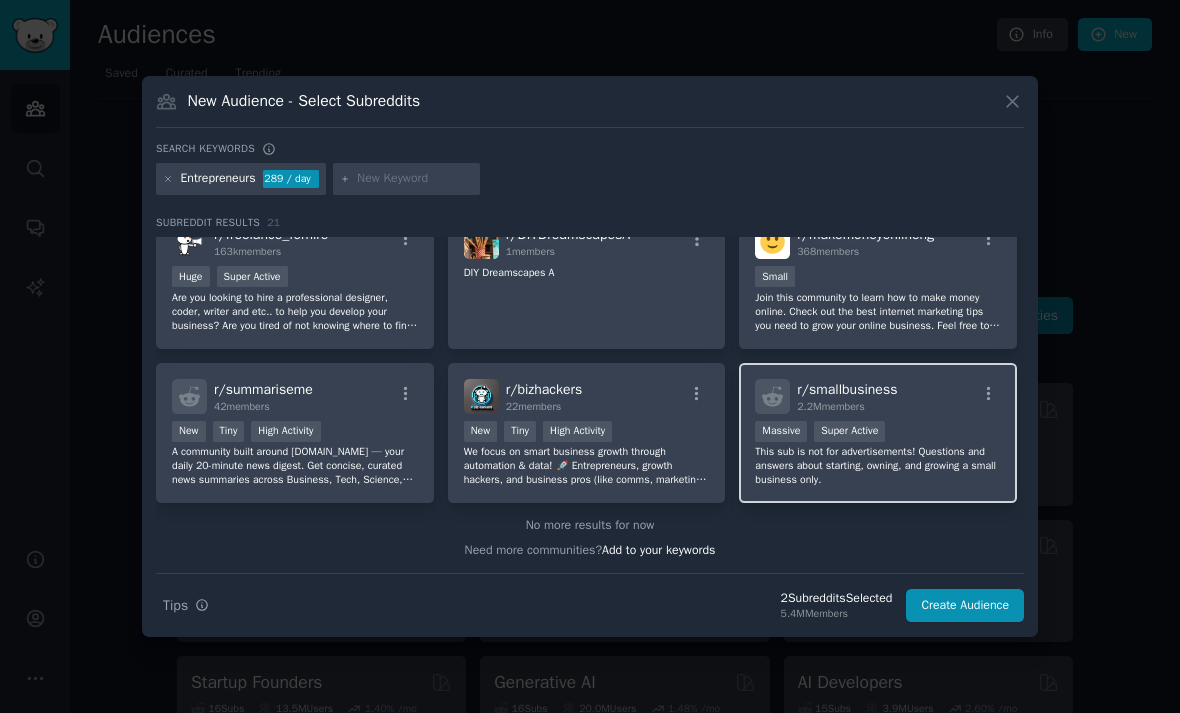 click on "r/ smallbusiness 2.2M  members" at bounding box center [878, 396] 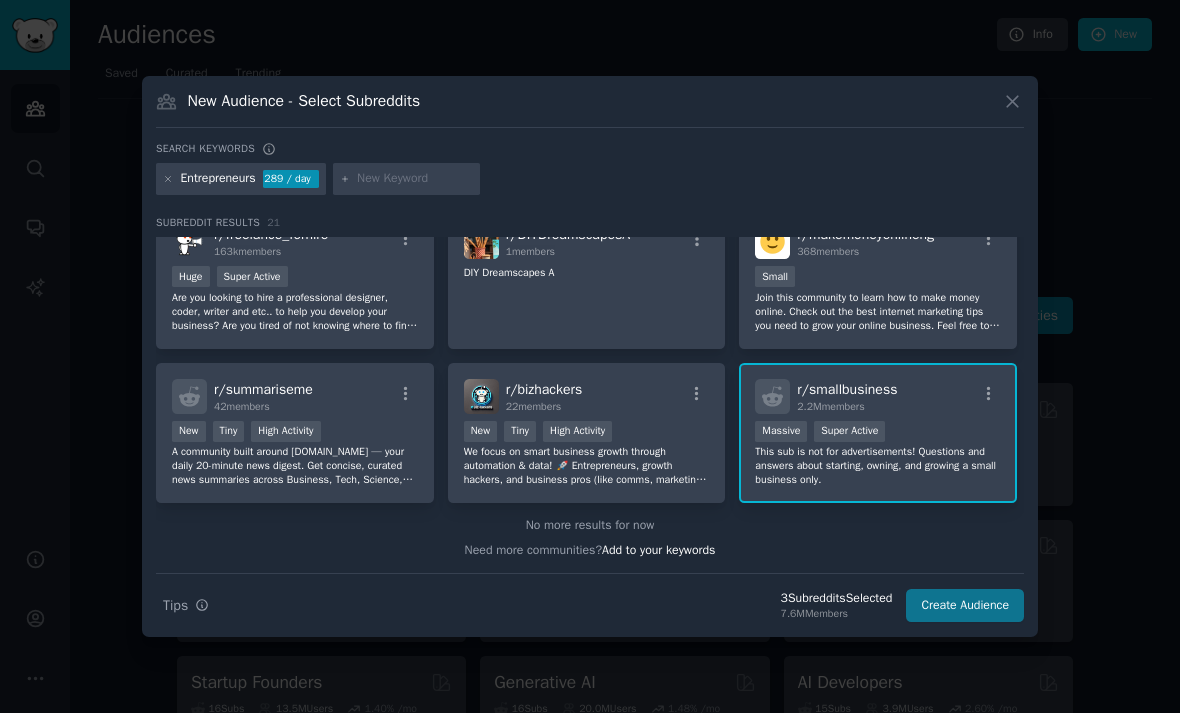 click on "Create Audience" at bounding box center (965, 606) 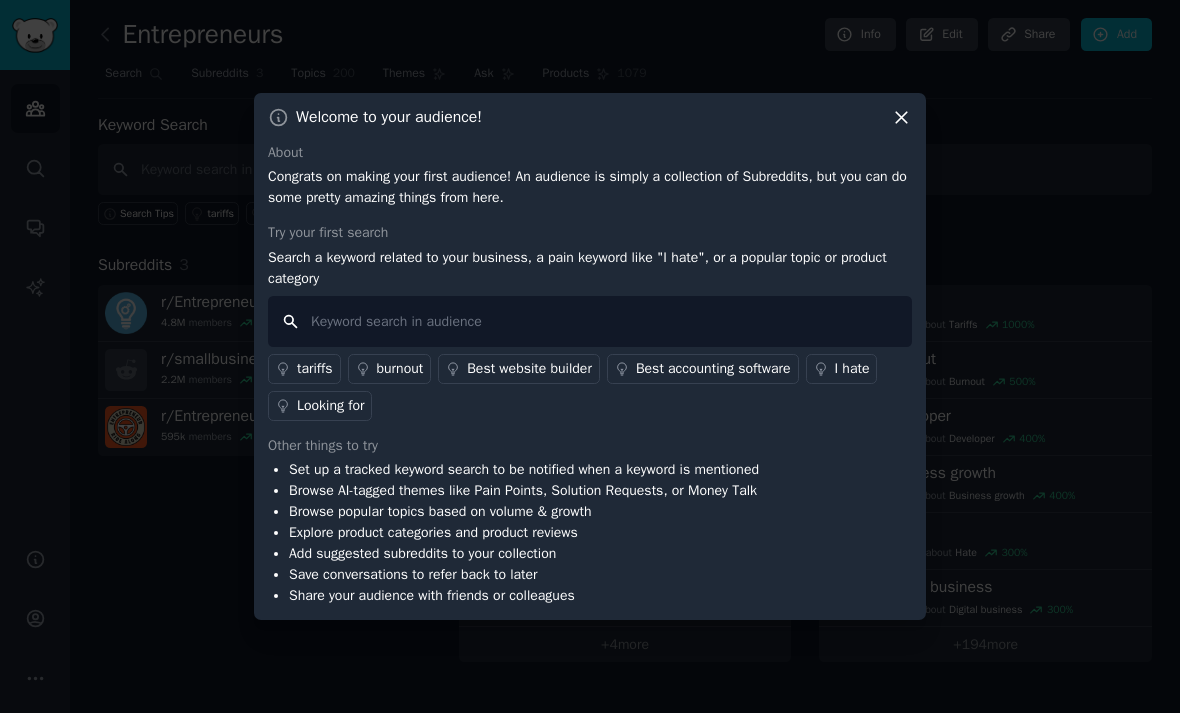click at bounding box center [590, 321] 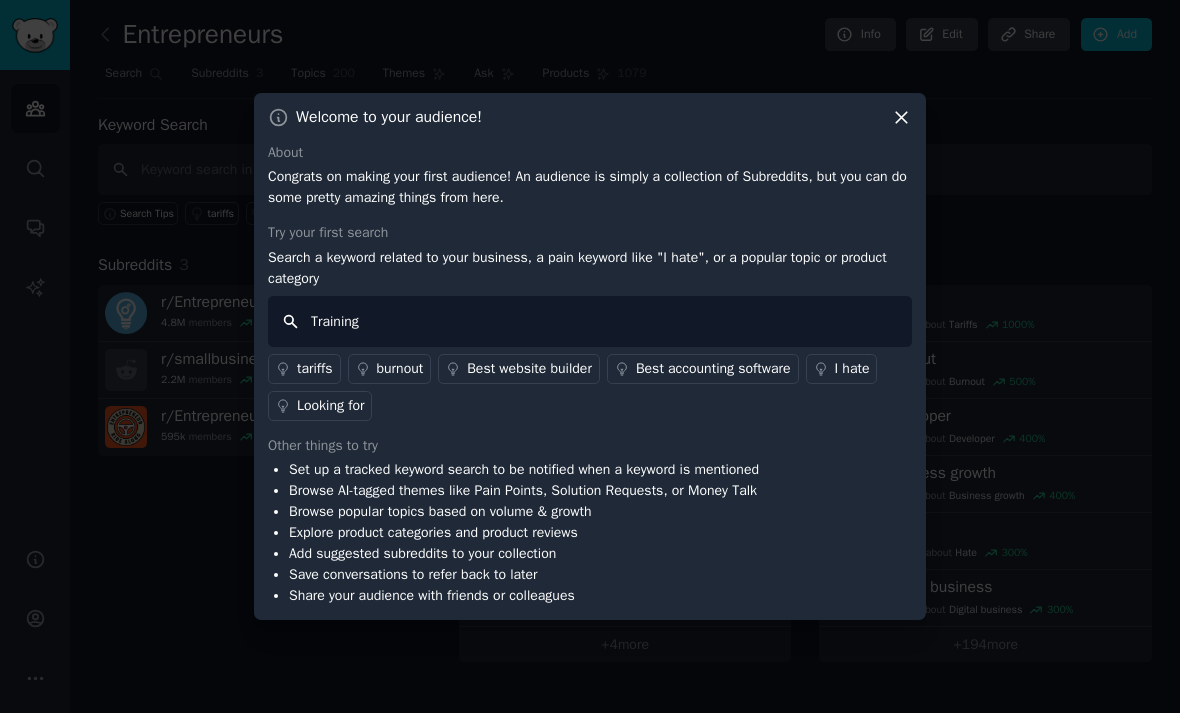 scroll, scrollTop: 64, scrollLeft: 0, axis: vertical 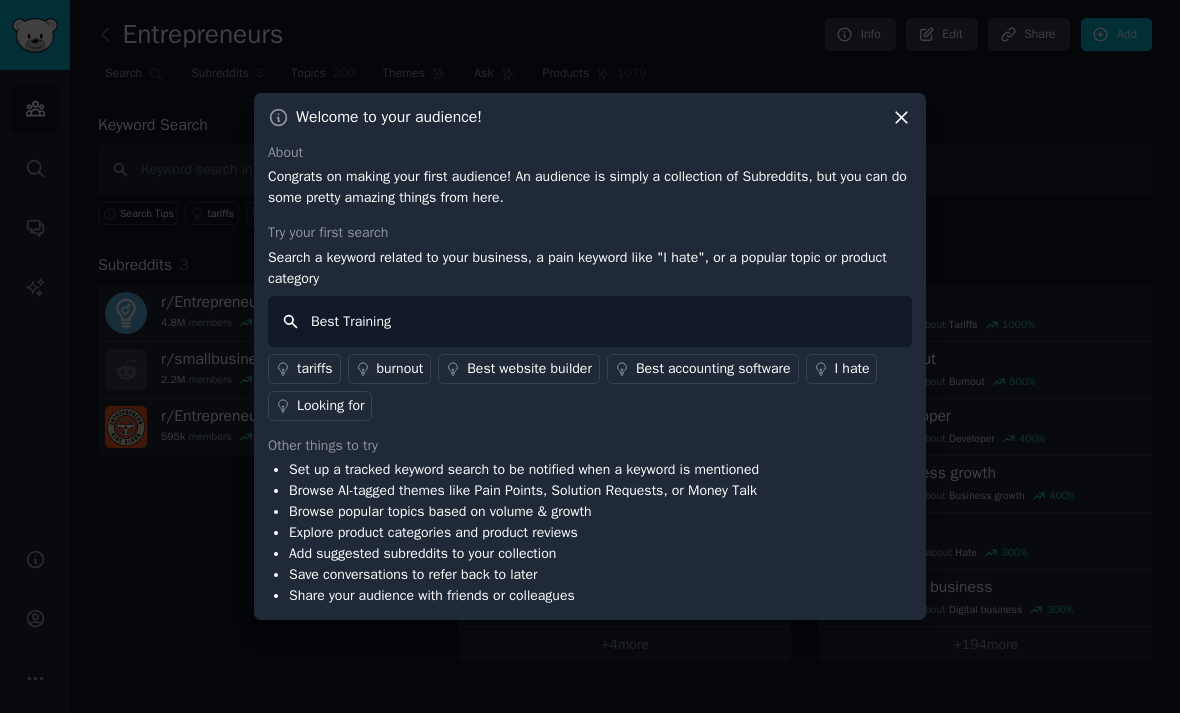 click on "Best Training" at bounding box center (590, 321) 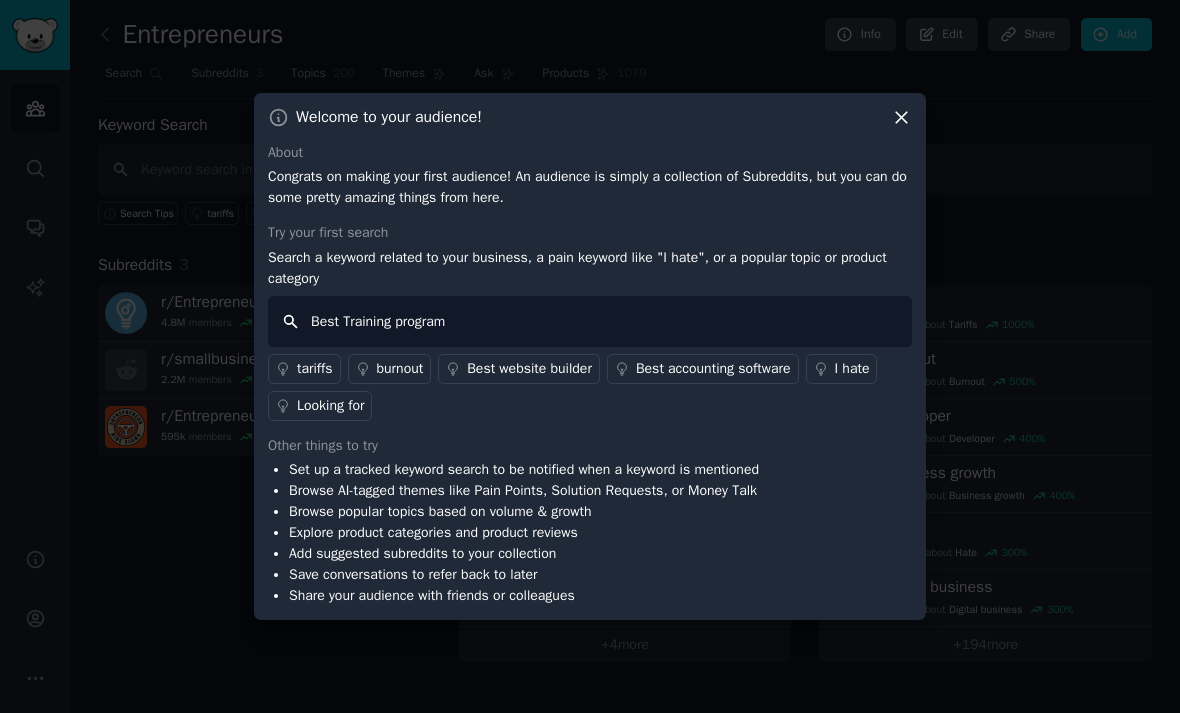 type on "Best Training programs" 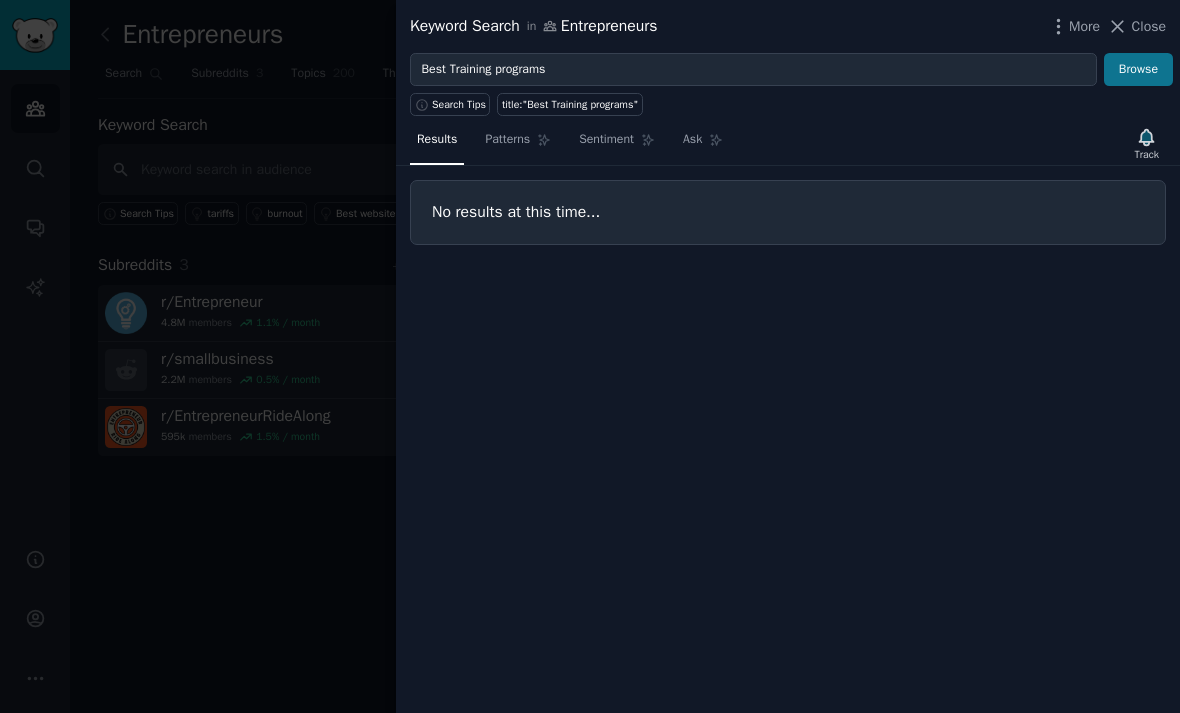 click on "Browse" at bounding box center (1138, 70) 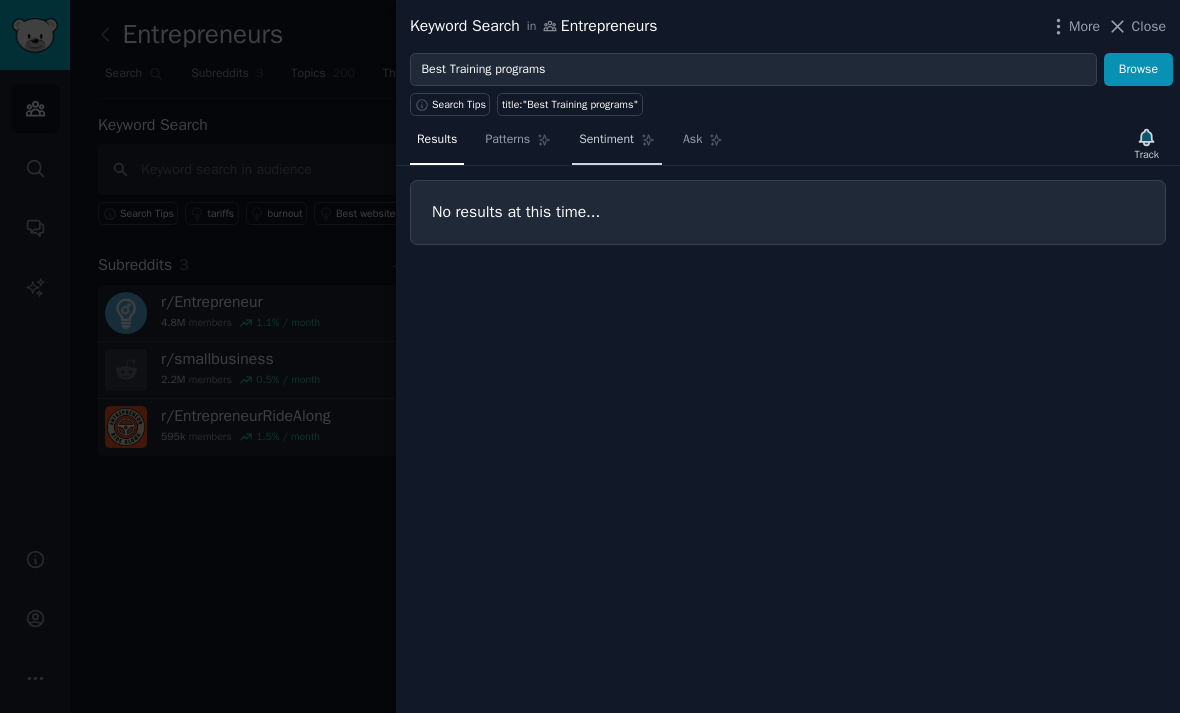 click on "Sentiment" at bounding box center [606, 140] 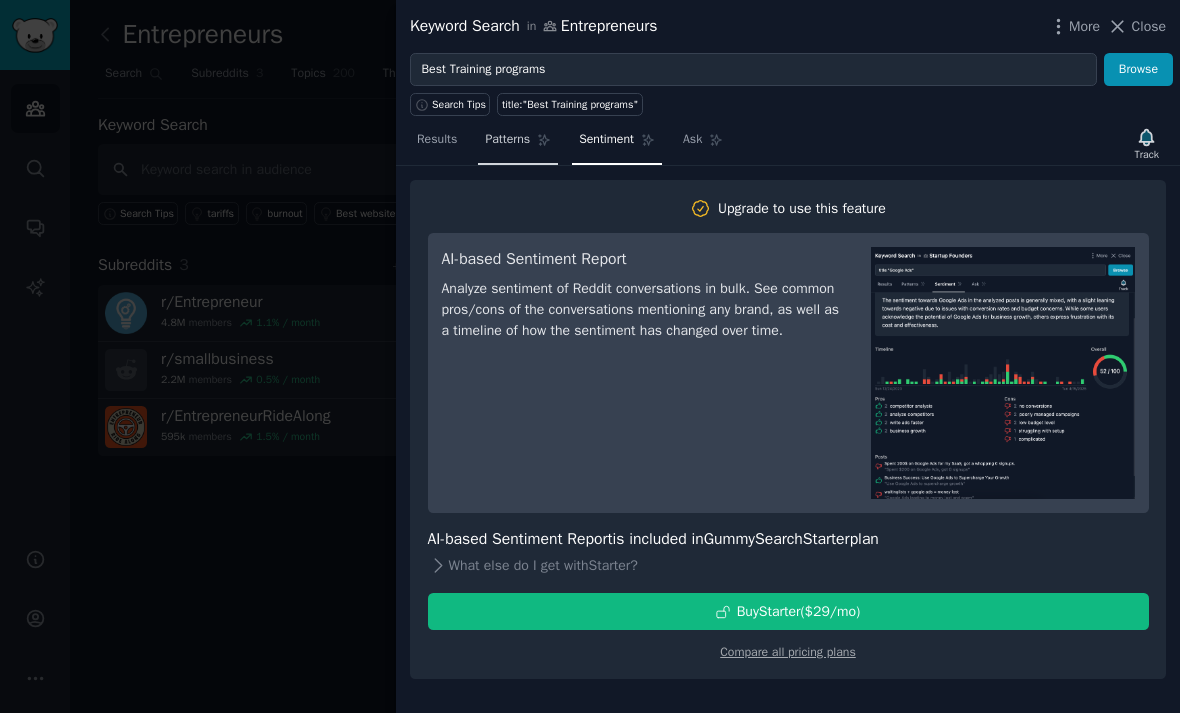 click on "Patterns" at bounding box center (518, 144) 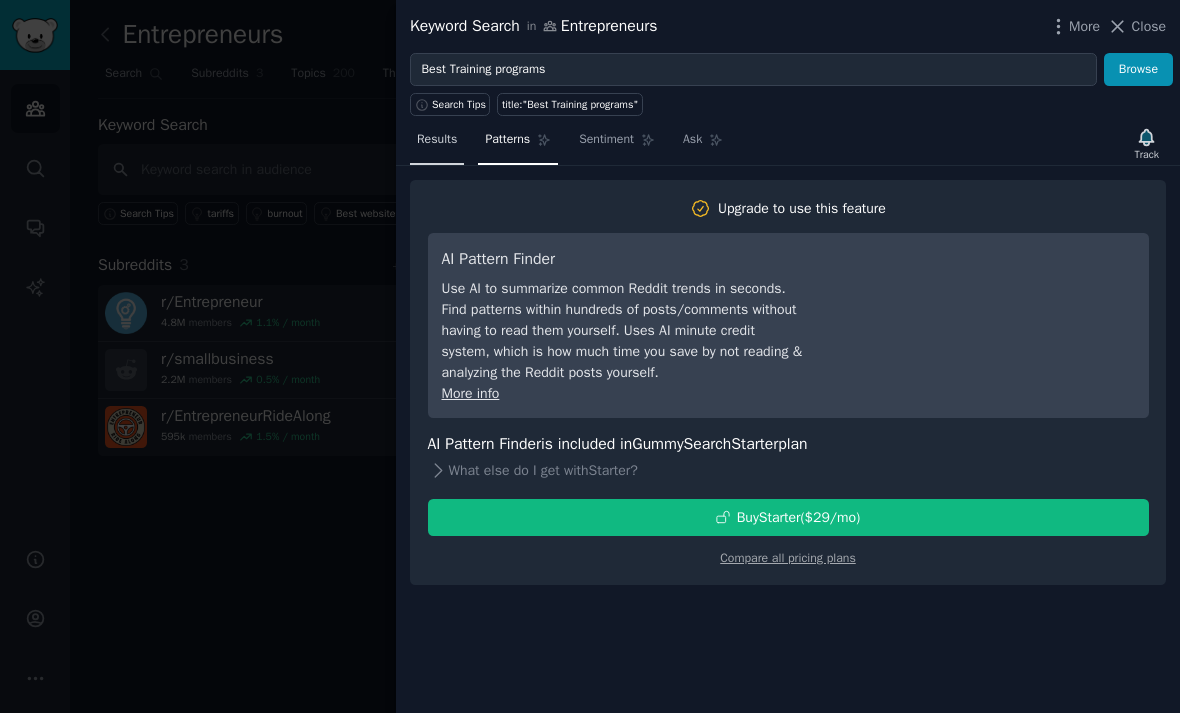 click on "Results" at bounding box center [437, 144] 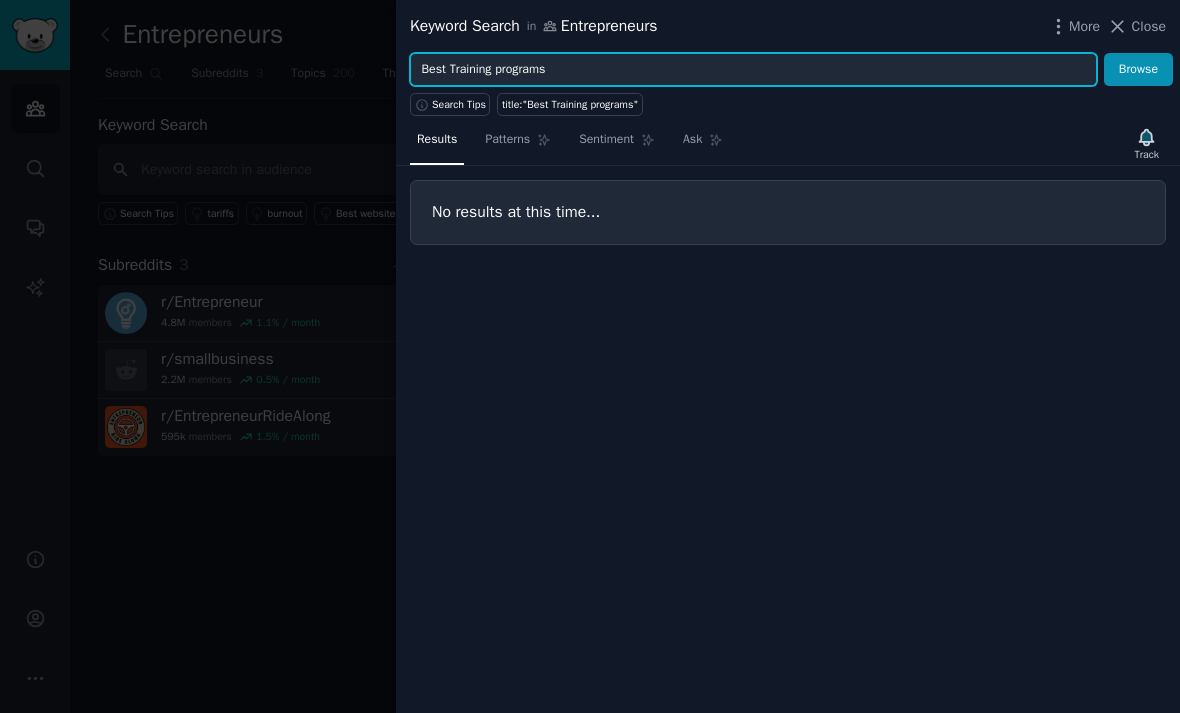 click on "Best Training programs" at bounding box center [753, 70] 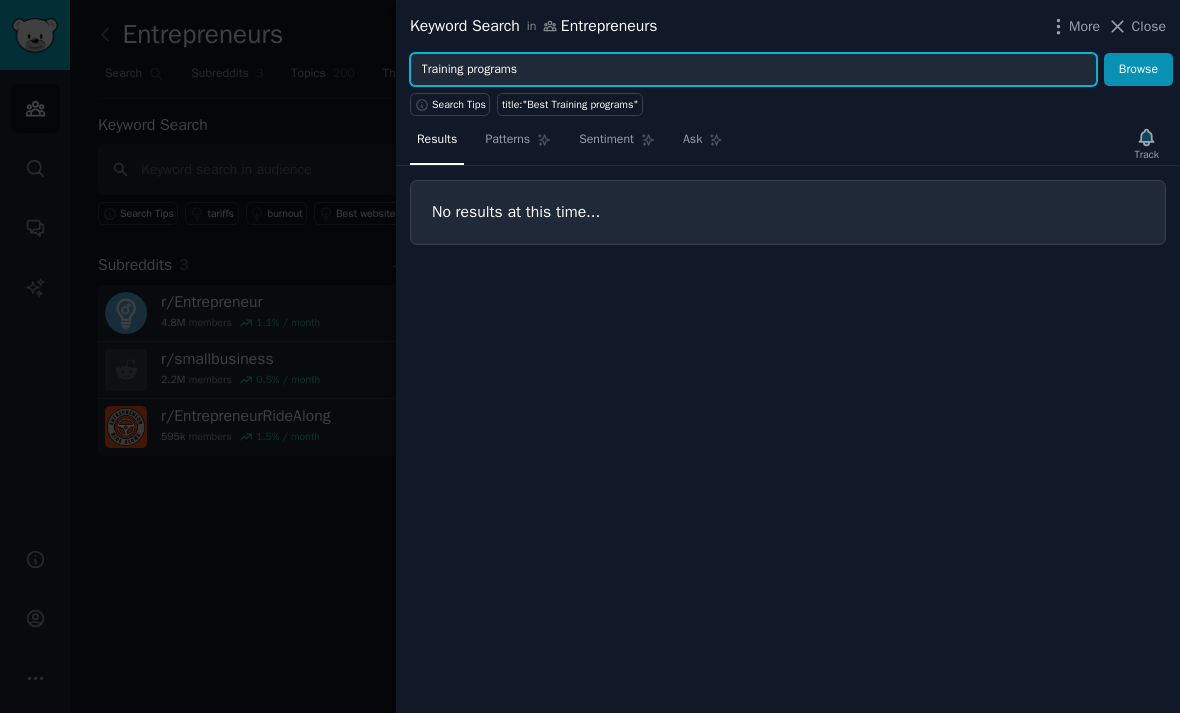 click on "Training programs" at bounding box center [753, 70] 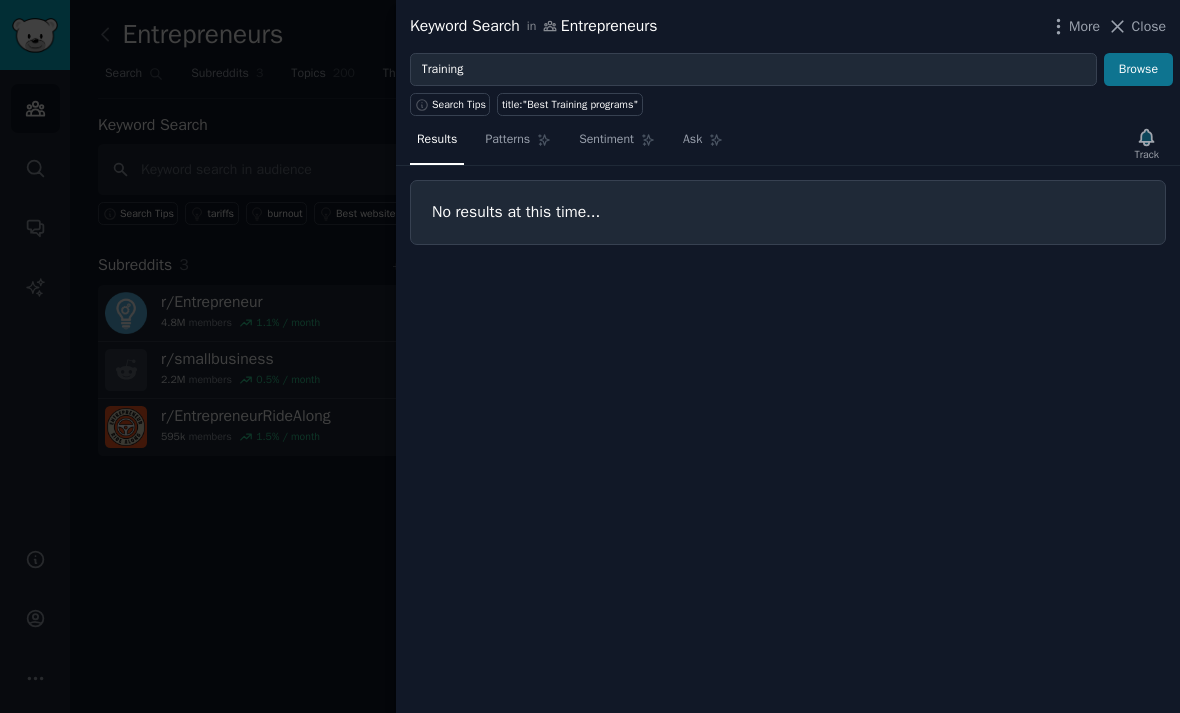 click on "Browse" at bounding box center (1138, 70) 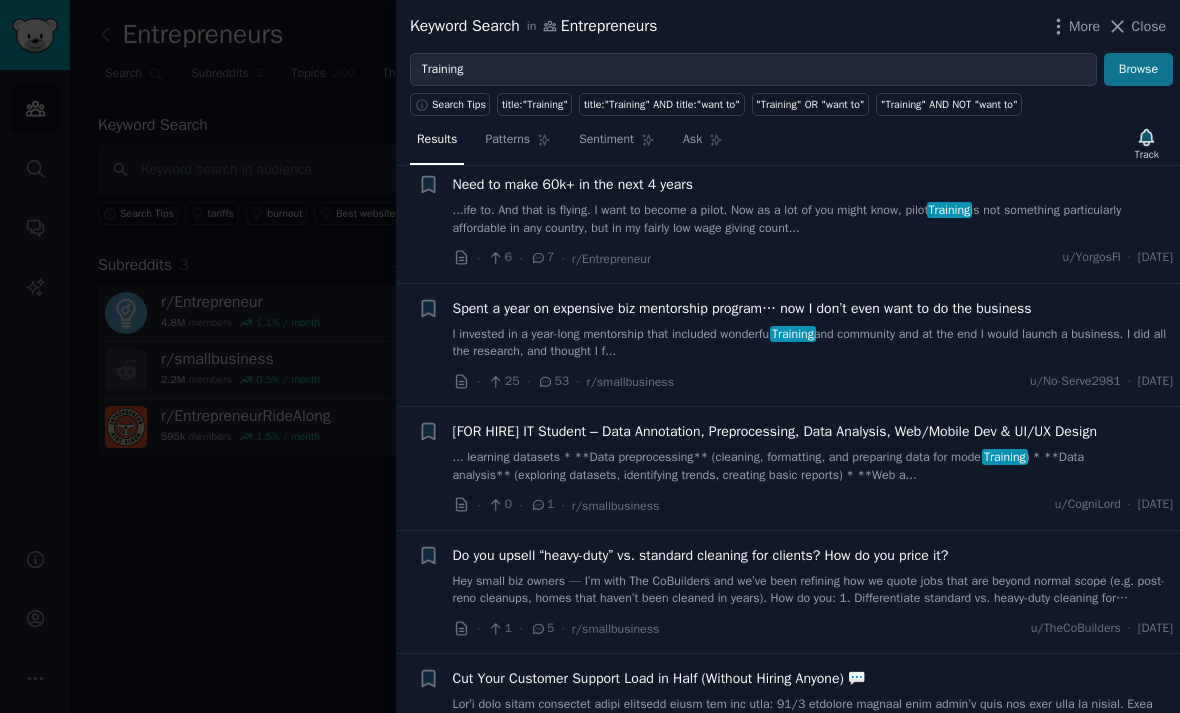 scroll, scrollTop: 9603, scrollLeft: 0, axis: vertical 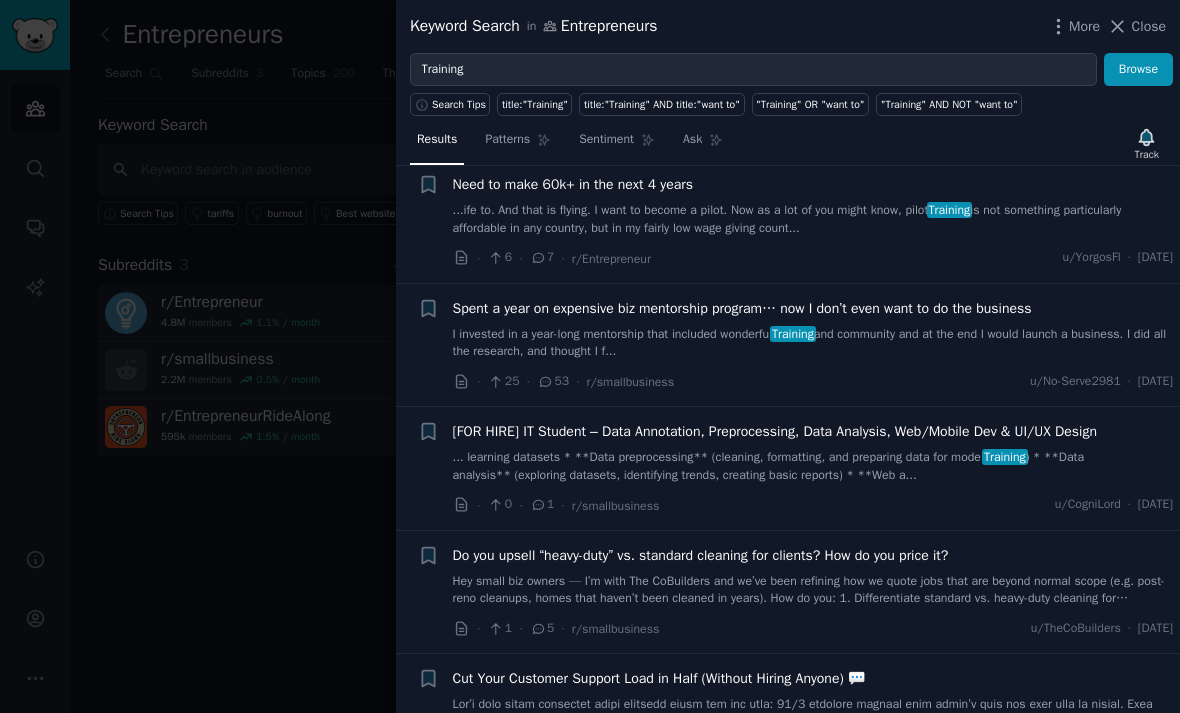 click on "Spent a year on expensive biz mentorship program… now I don’t even want to do the business" at bounding box center [742, 308] 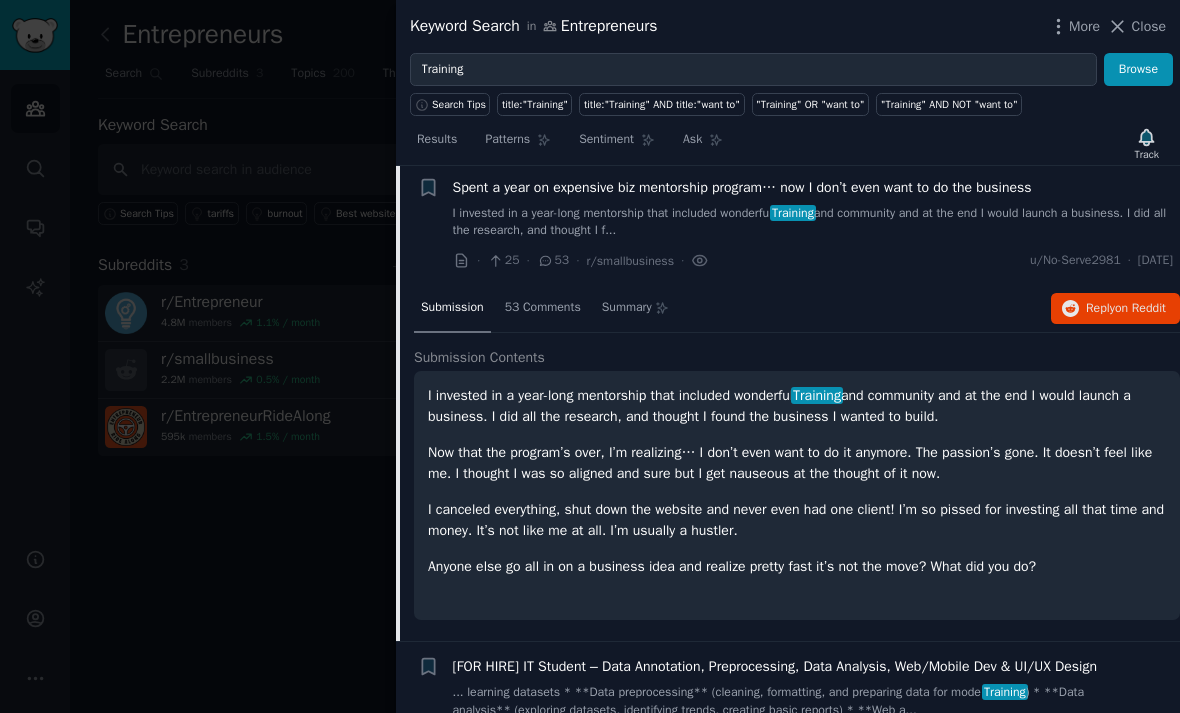 scroll, scrollTop: 9727, scrollLeft: 0, axis: vertical 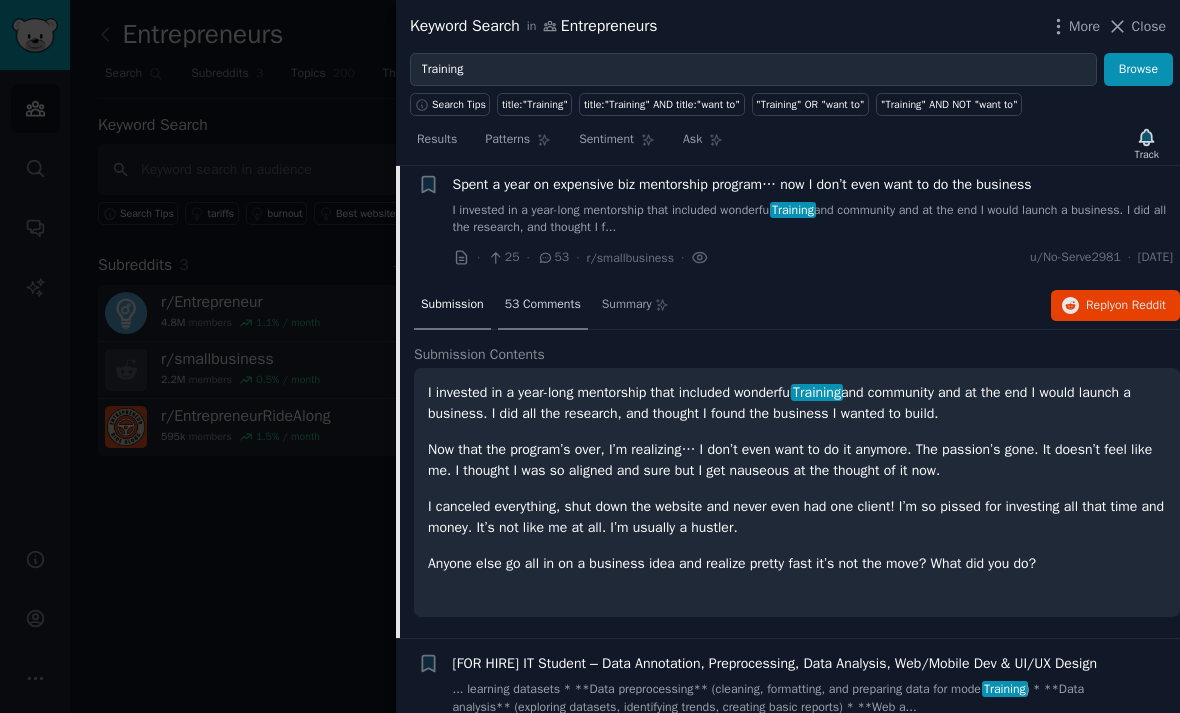 click on "53 Comments" at bounding box center (543, 305) 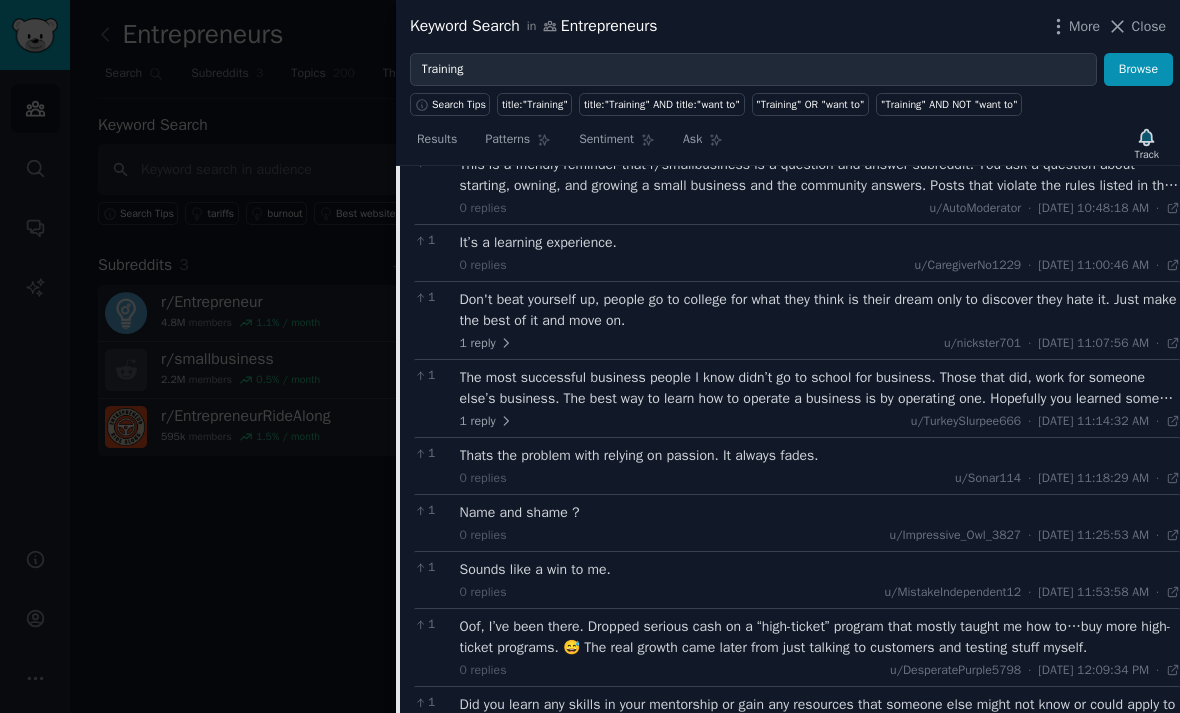 scroll, scrollTop: 10539, scrollLeft: 0, axis: vertical 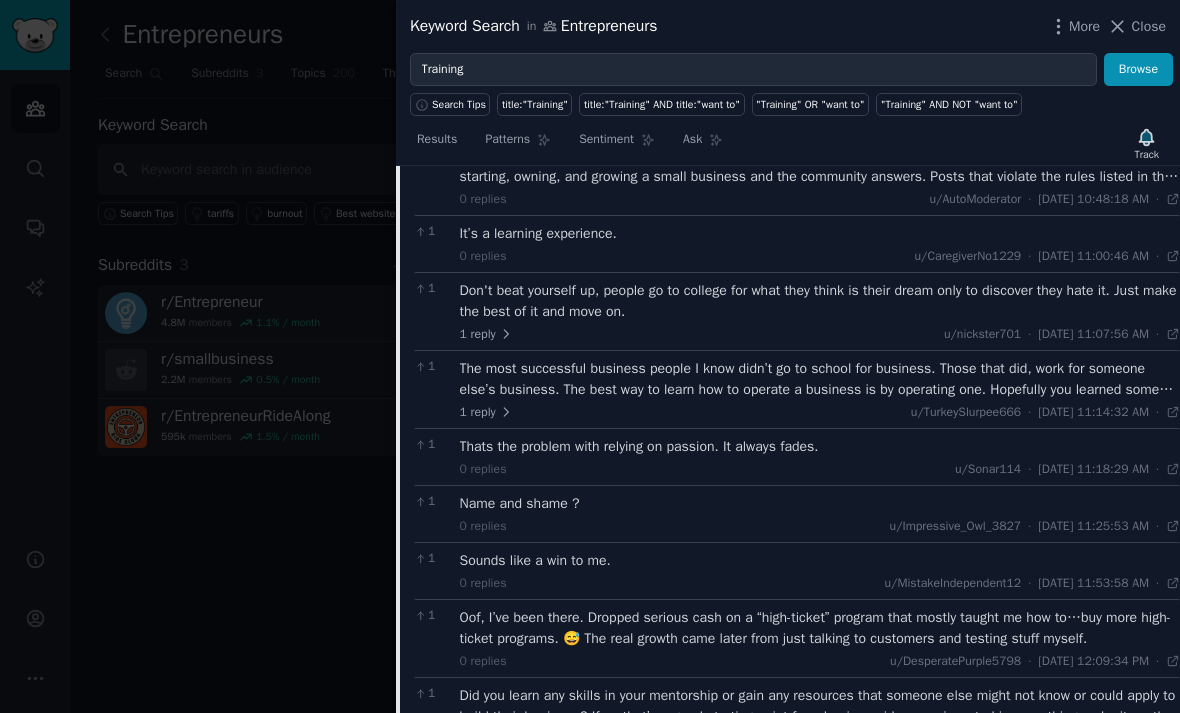 click on "The most successful business people I know didn’t go to school for business. Those that did, work for someone else’s business. The best way to learn how to operate a business is by operating one.
Hopefully you learned some helpful skills along the way and it wasn’t a complete waste of time." at bounding box center [820, 379] 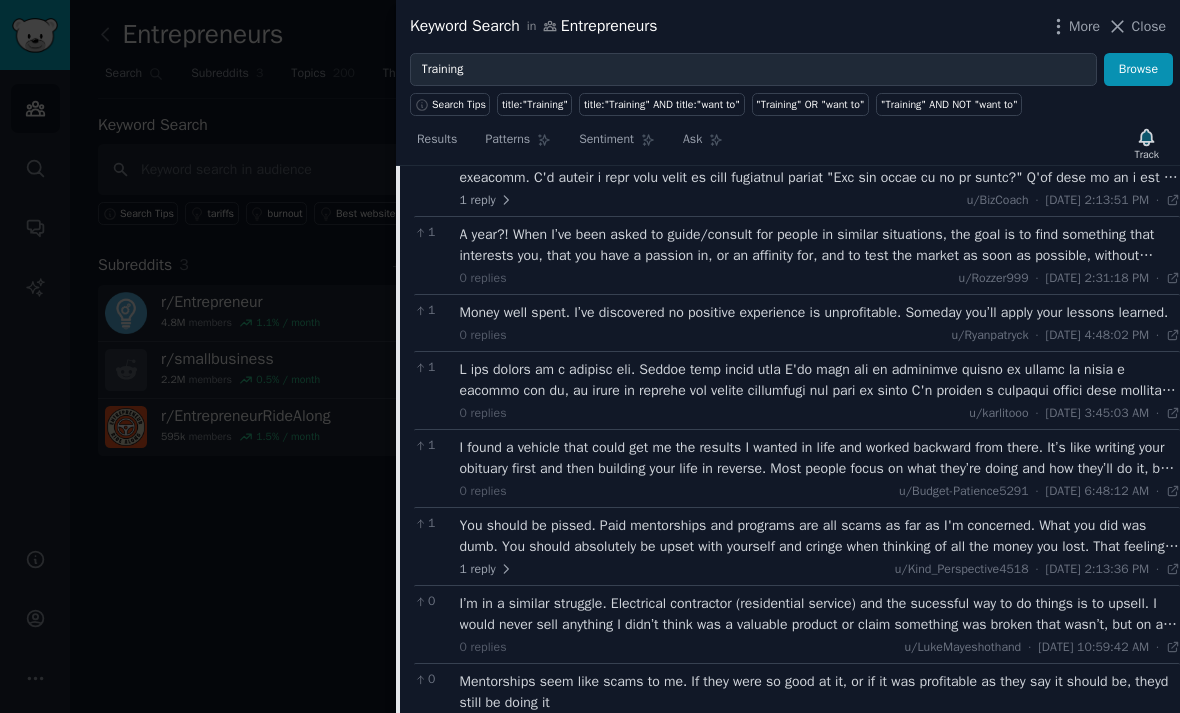 scroll, scrollTop: 11243, scrollLeft: 0, axis: vertical 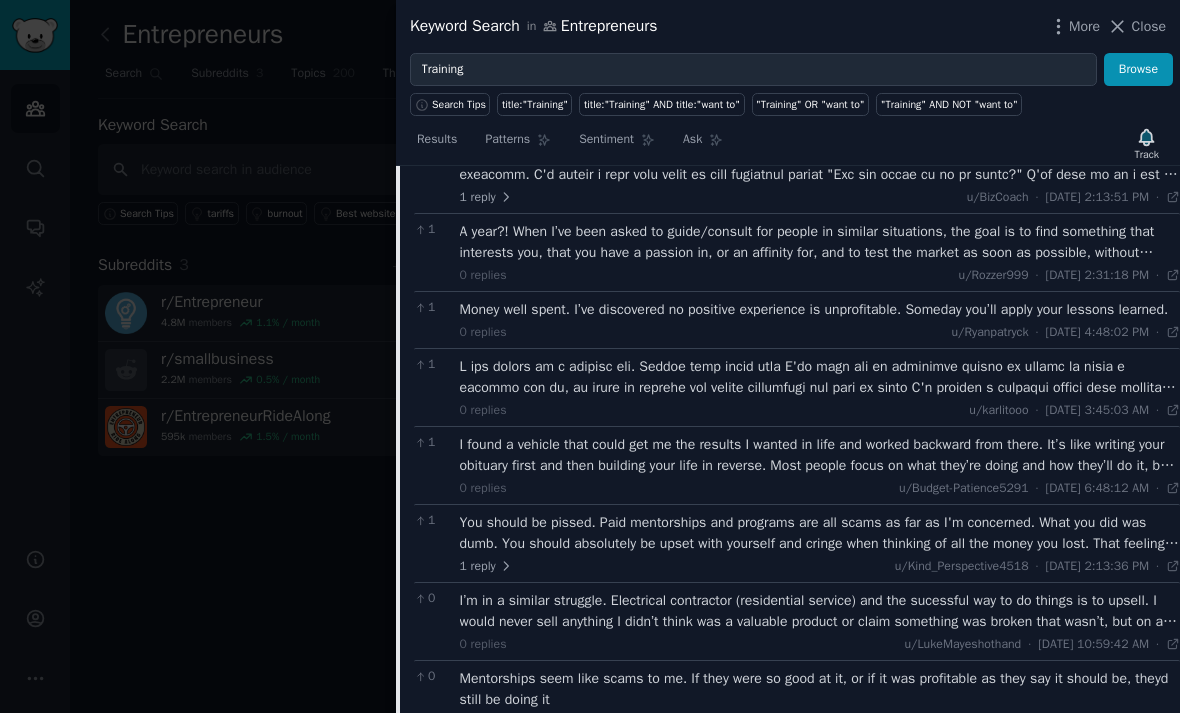 click at bounding box center [820, 377] 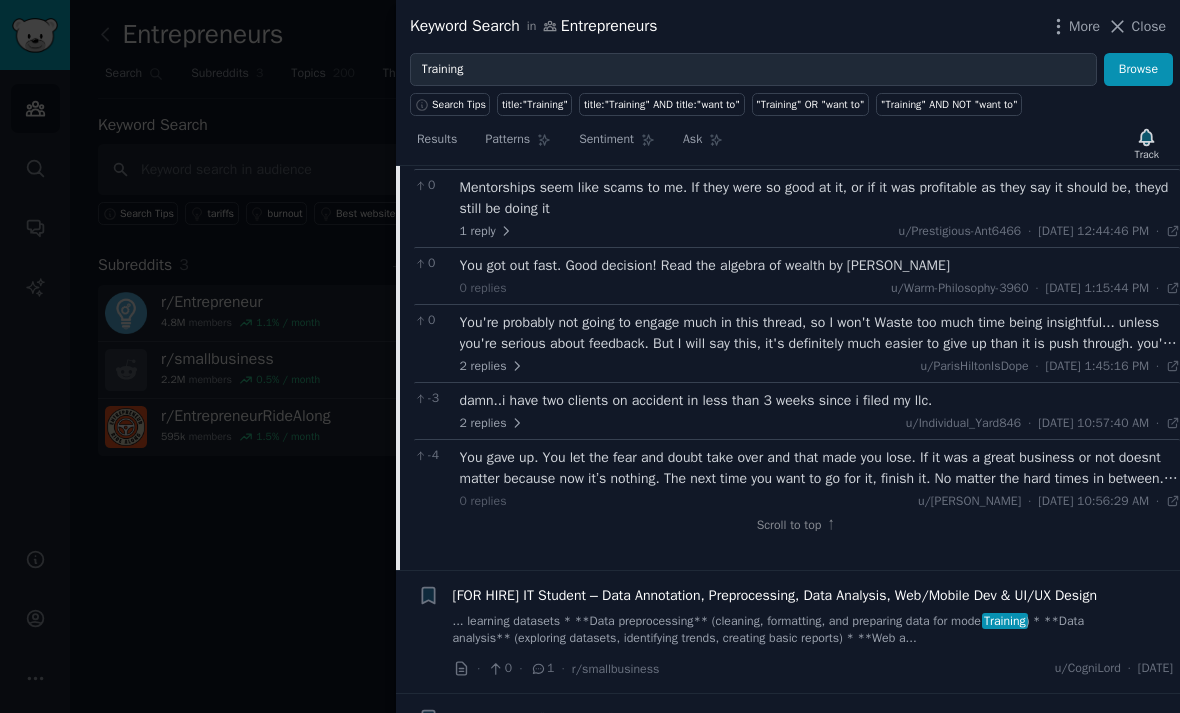scroll, scrollTop: 11984, scrollLeft: 0, axis: vertical 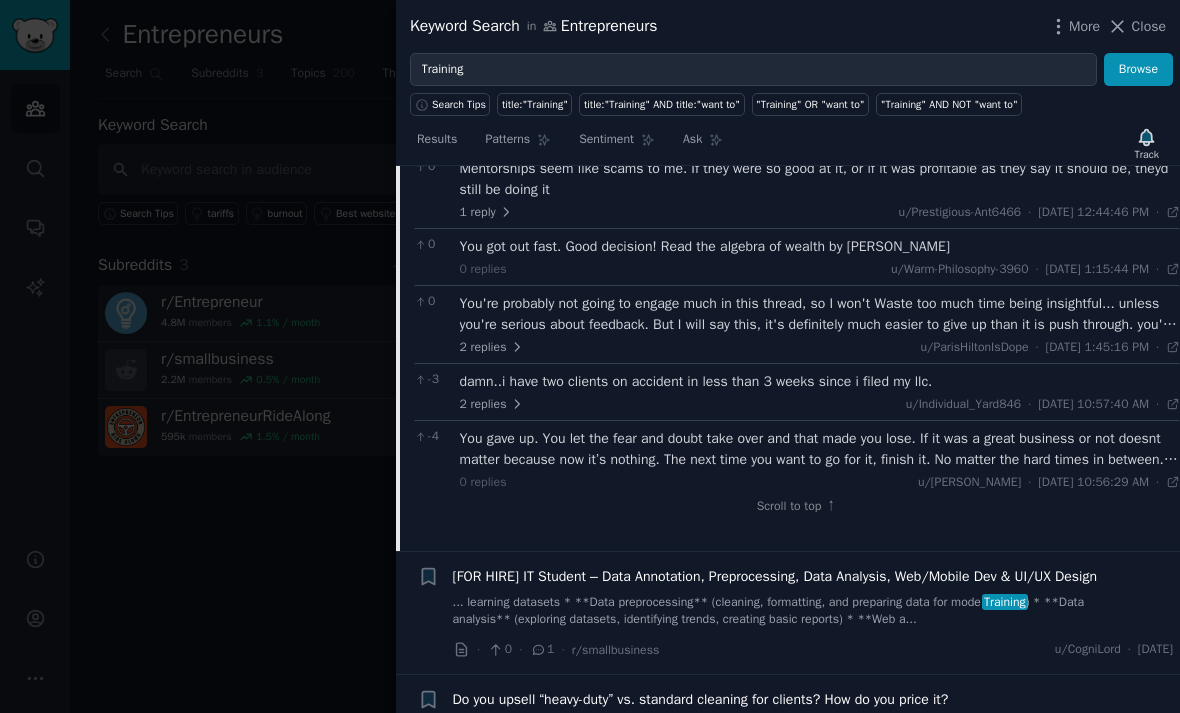 click on "You're probably not going to engage much in this thread, so I won't Waste too much time being insightful... unless you're serious about feedback.
But I will say this, it's definitely much easier to give up than it is push through. you're probably not going to amount to much if this is your solution to all your problems." at bounding box center [820, 314] 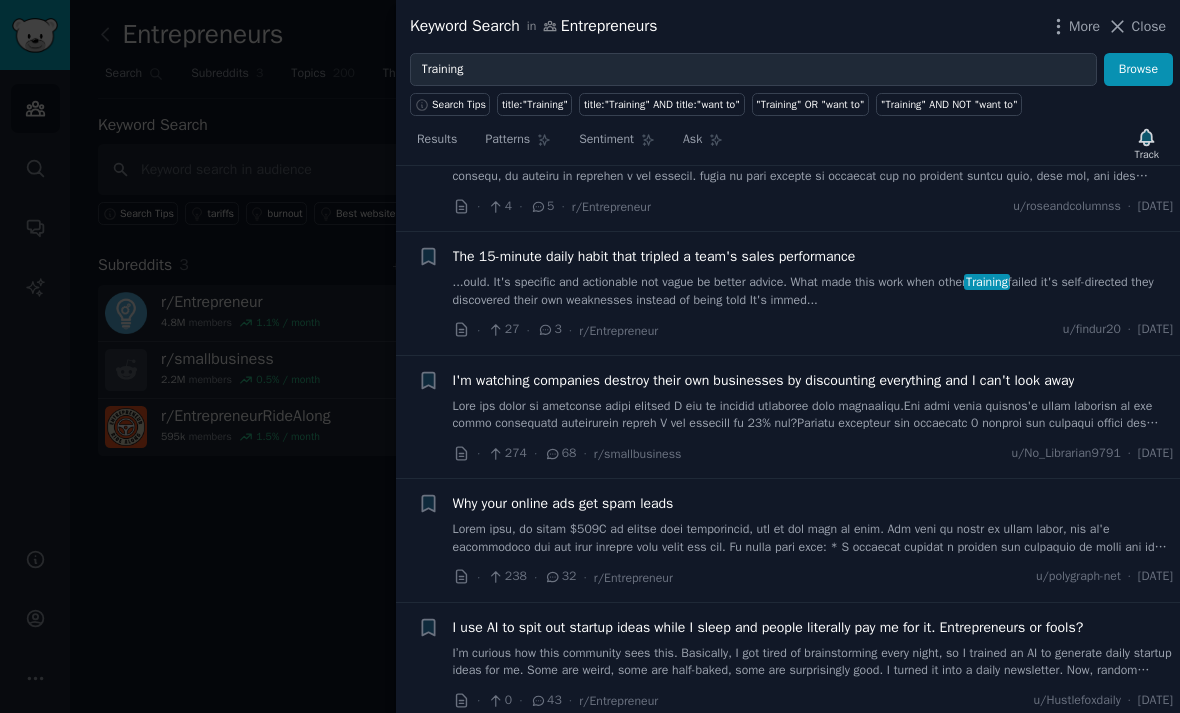 scroll, scrollTop: 14584, scrollLeft: 0, axis: vertical 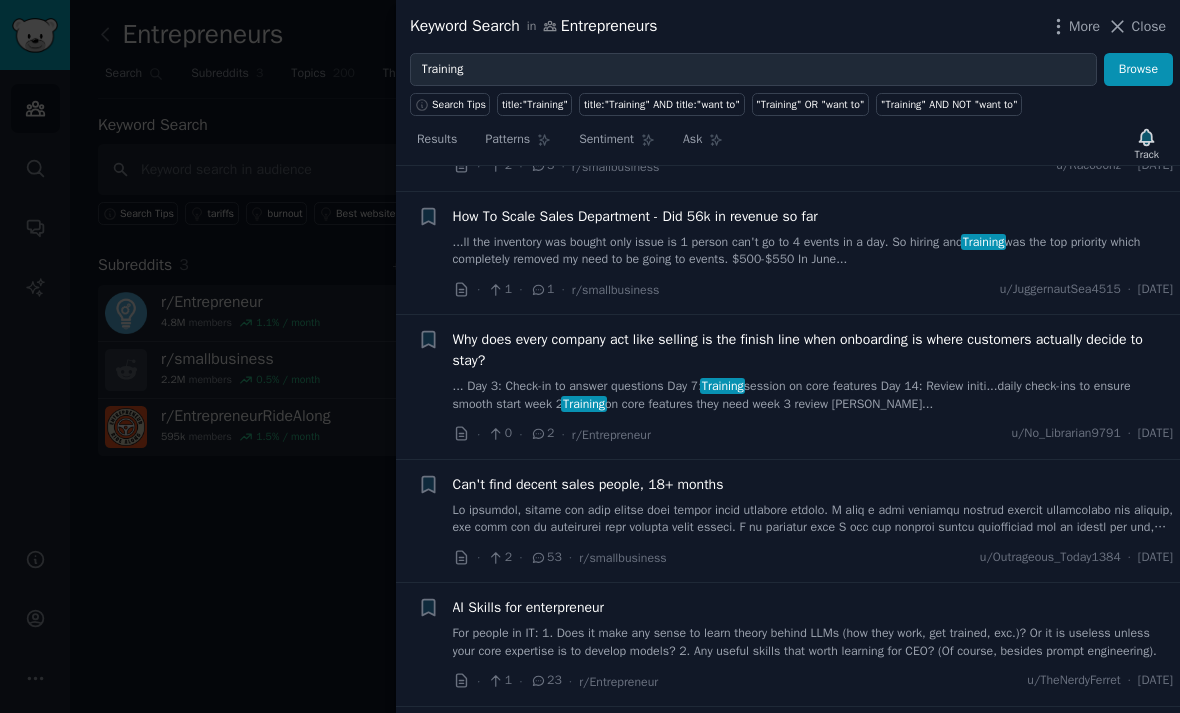 click on "Keyword Search in Entrepreneurs More Close" at bounding box center [788, 26] 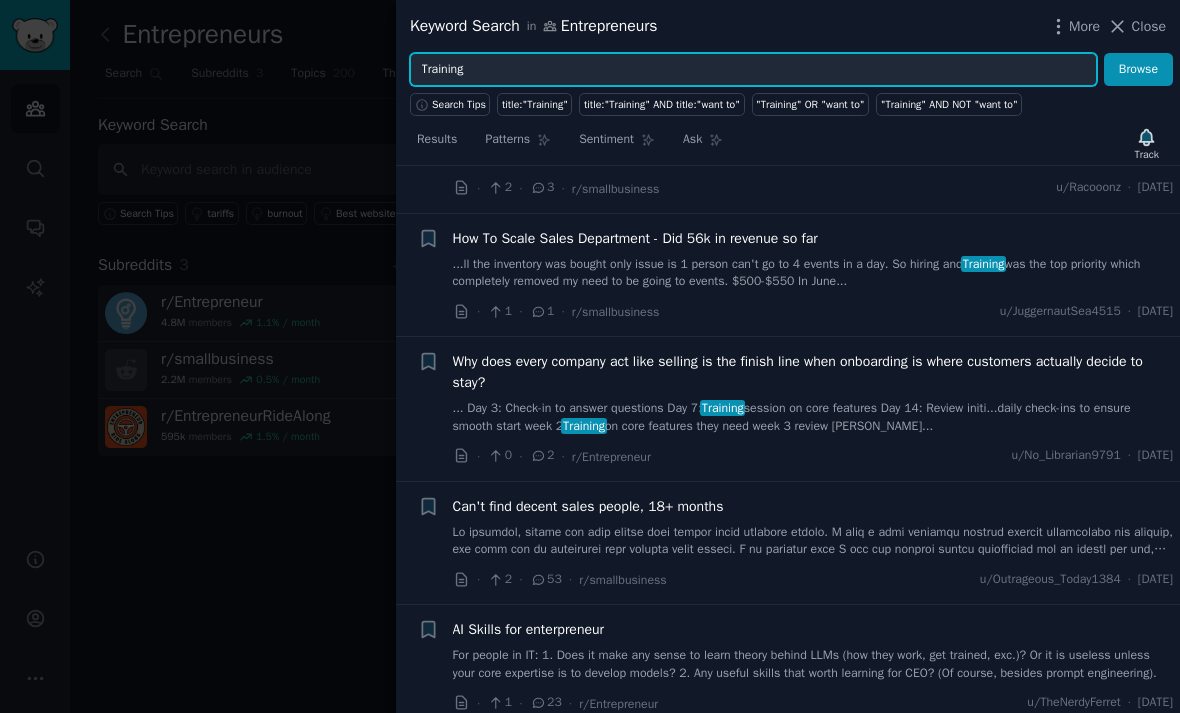 click on "Training" at bounding box center [753, 70] 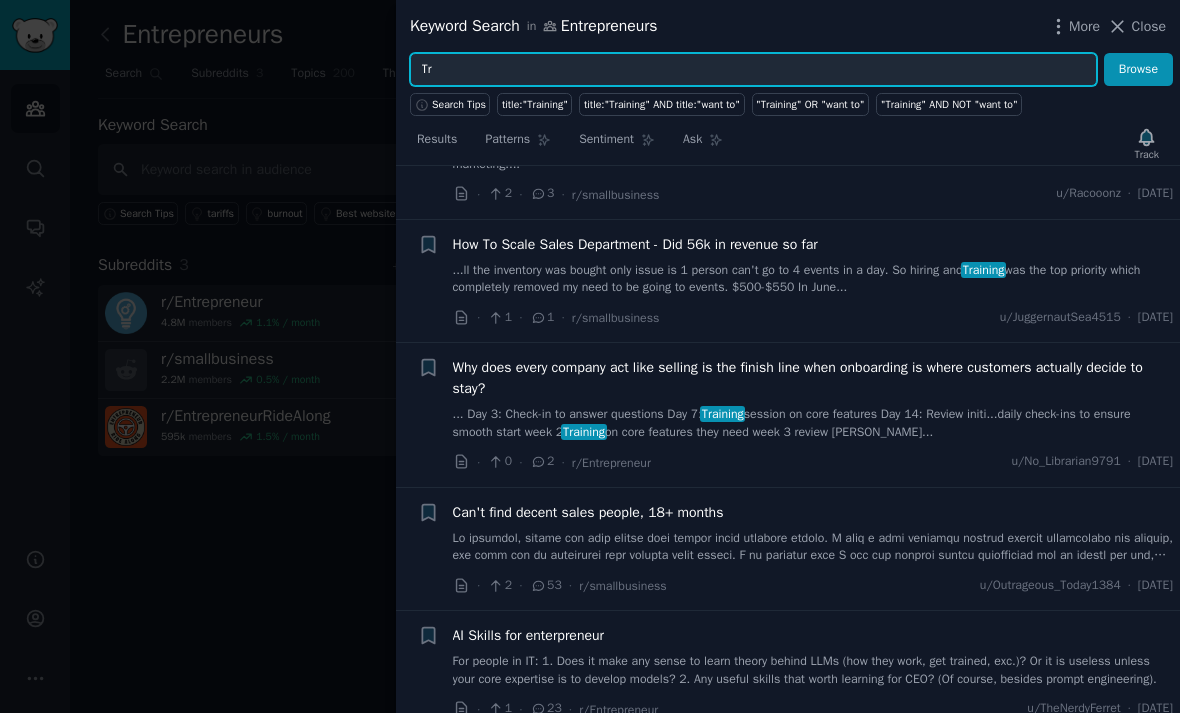 type on "T" 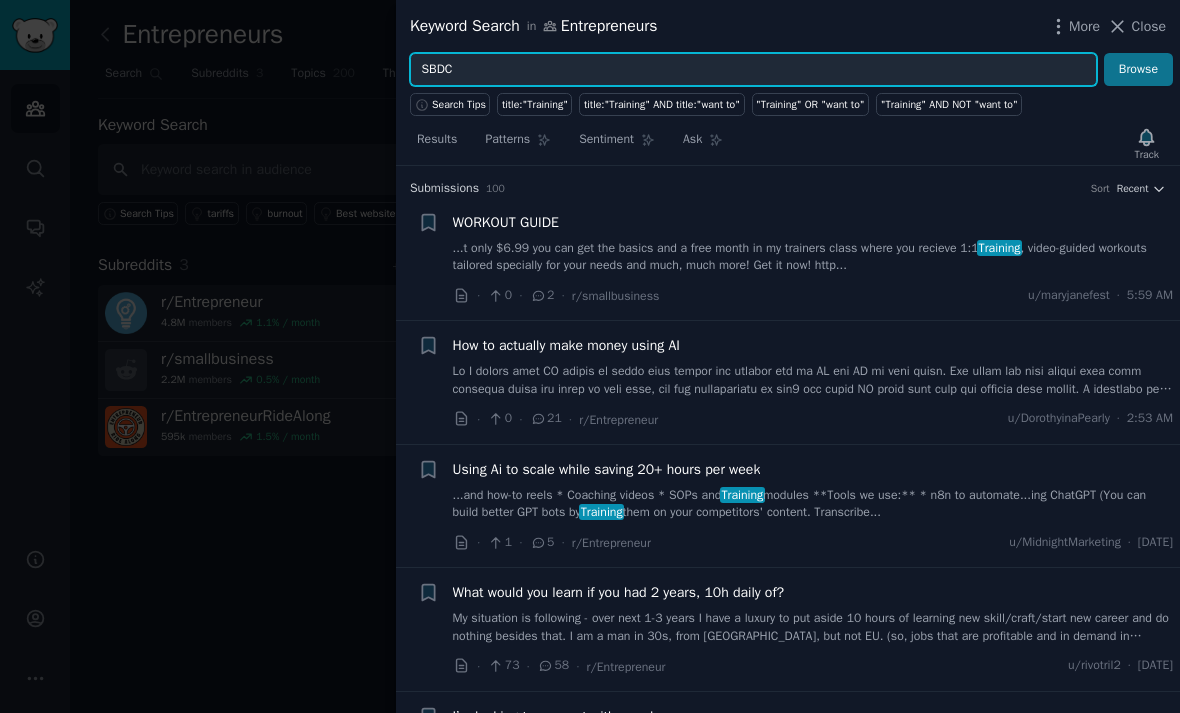 type on "SBDC" 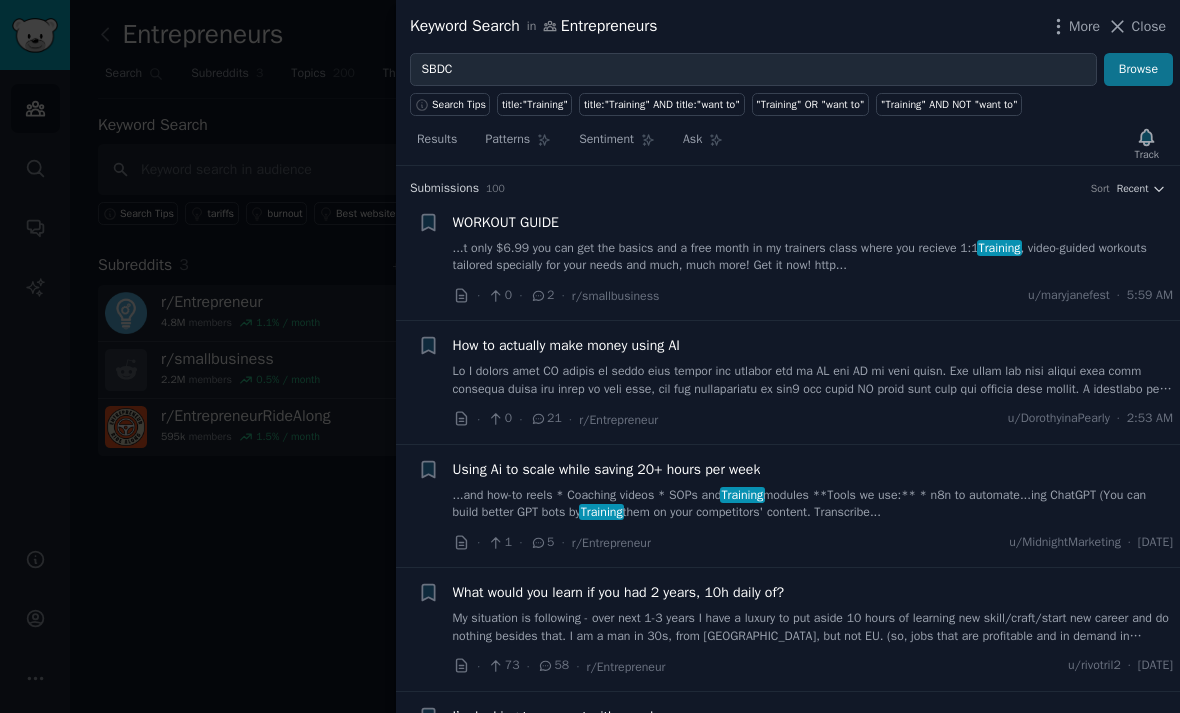 click on "Browse" at bounding box center [1138, 70] 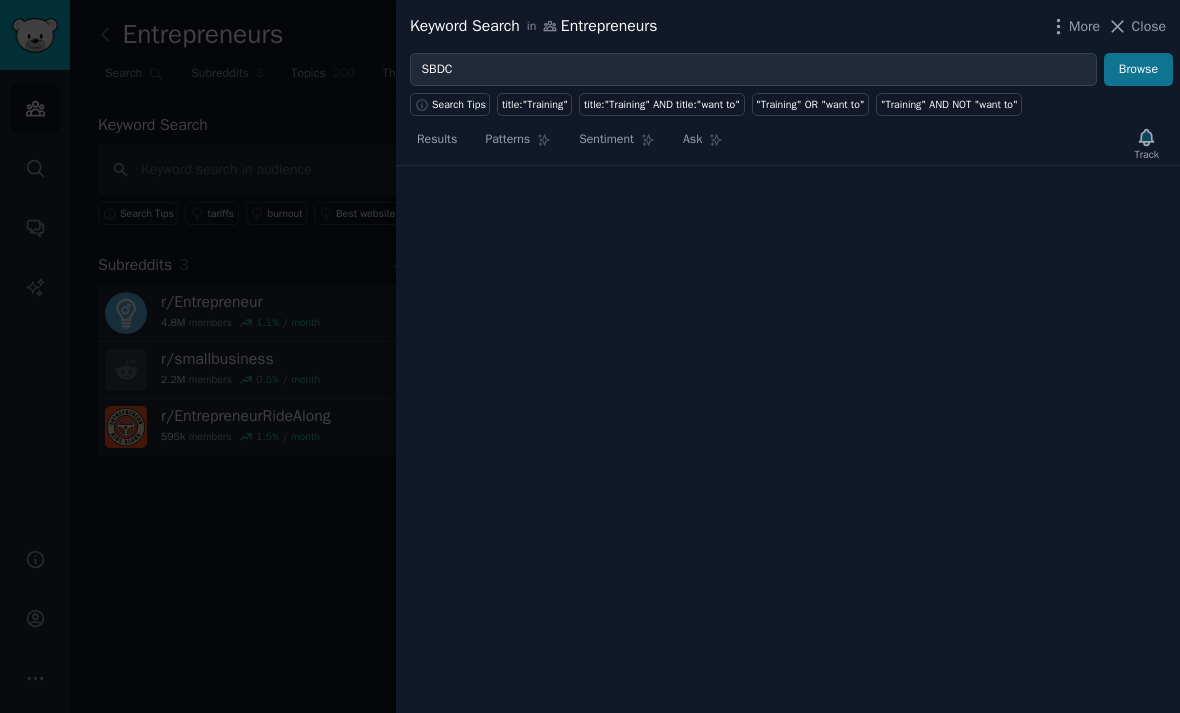 click on "Browse" at bounding box center [1138, 70] 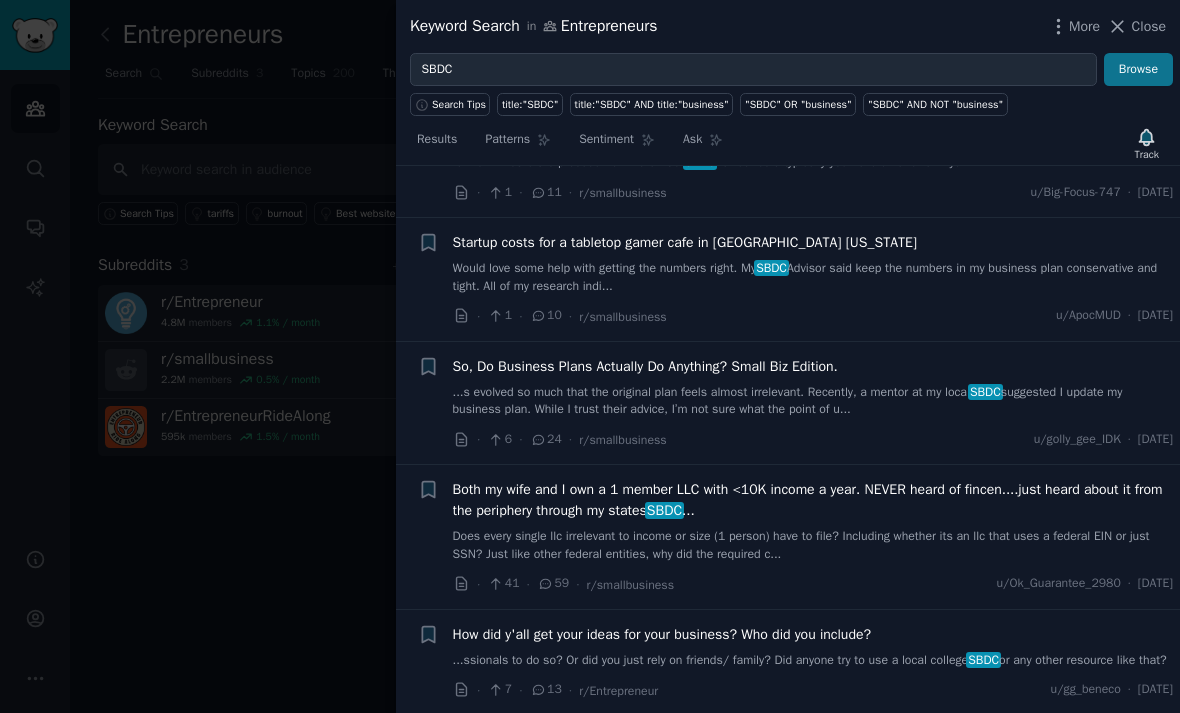 scroll, scrollTop: 374, scrollLeft: 0, axis: vertical 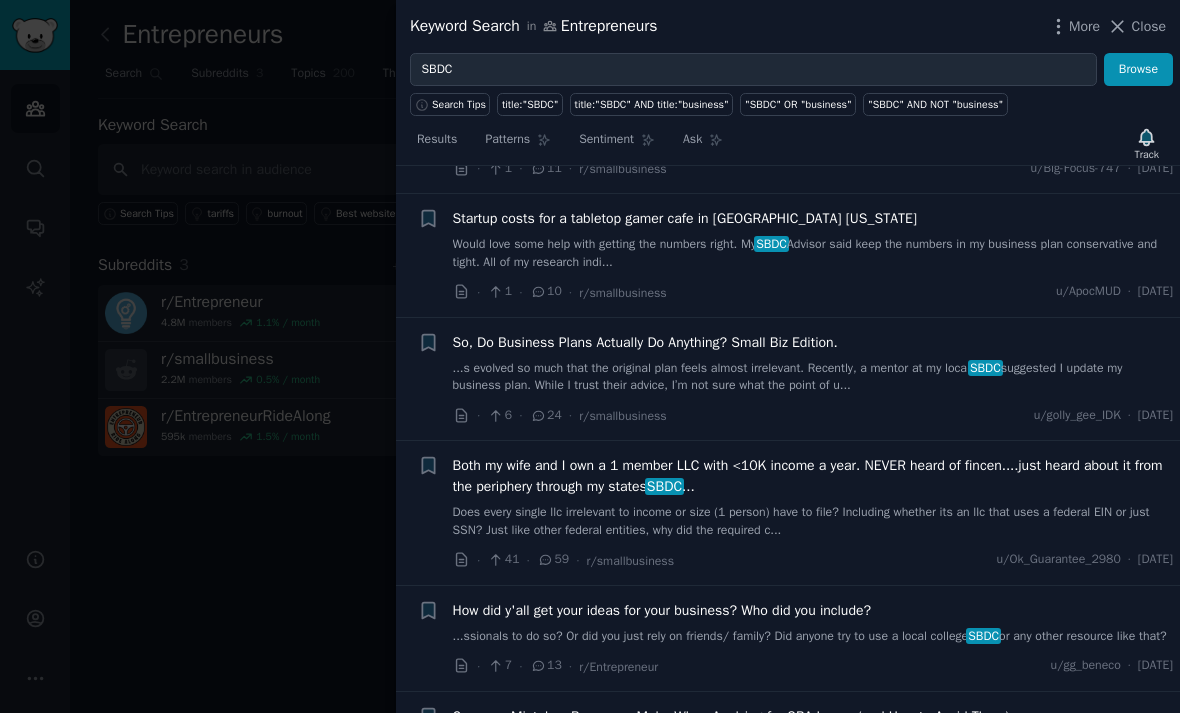click on "So, Do Business Plans Actually Do Anything? Small Biz Edition." at bounding box center (645, 342) 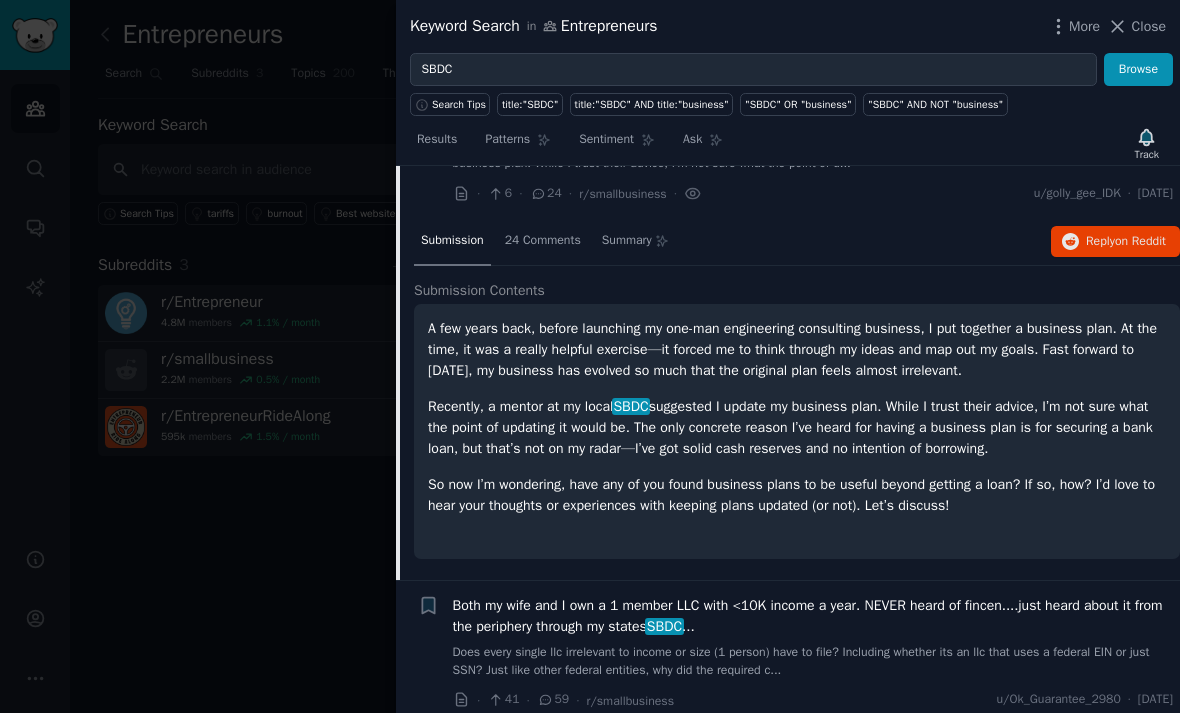 scroll, scrollTop: 596, scrollLeft: 0, axis: vertical 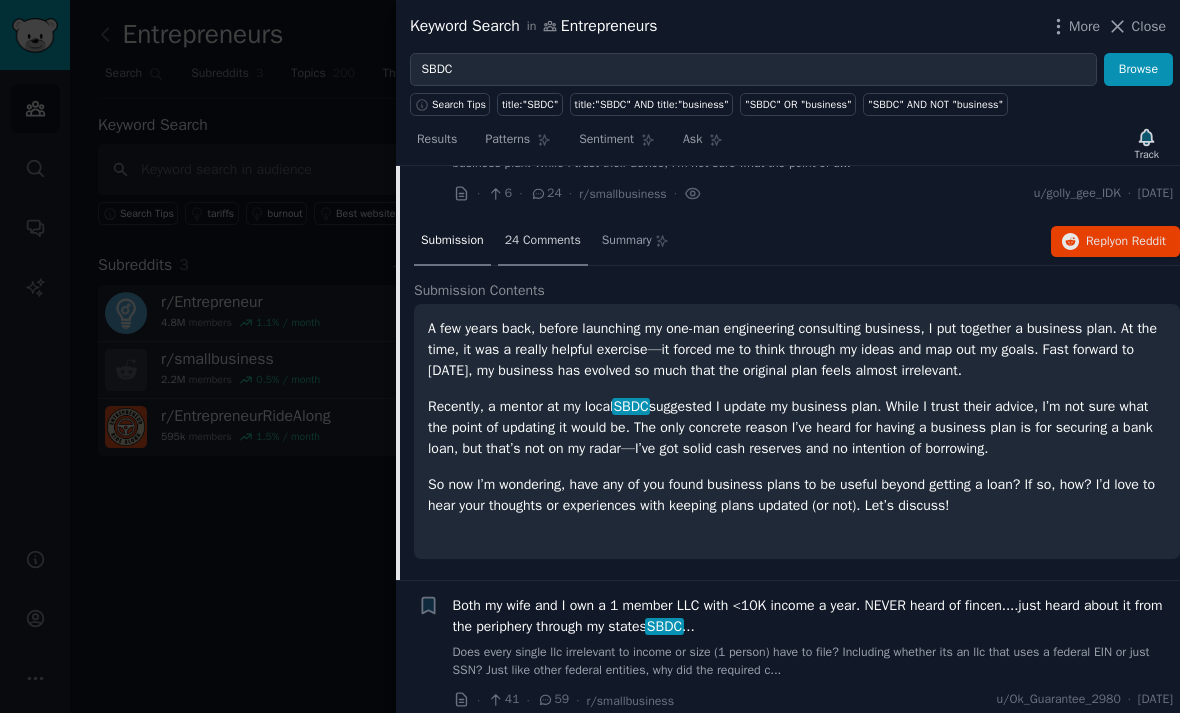 click on "24 Comments" at bounding box center (543, 242) 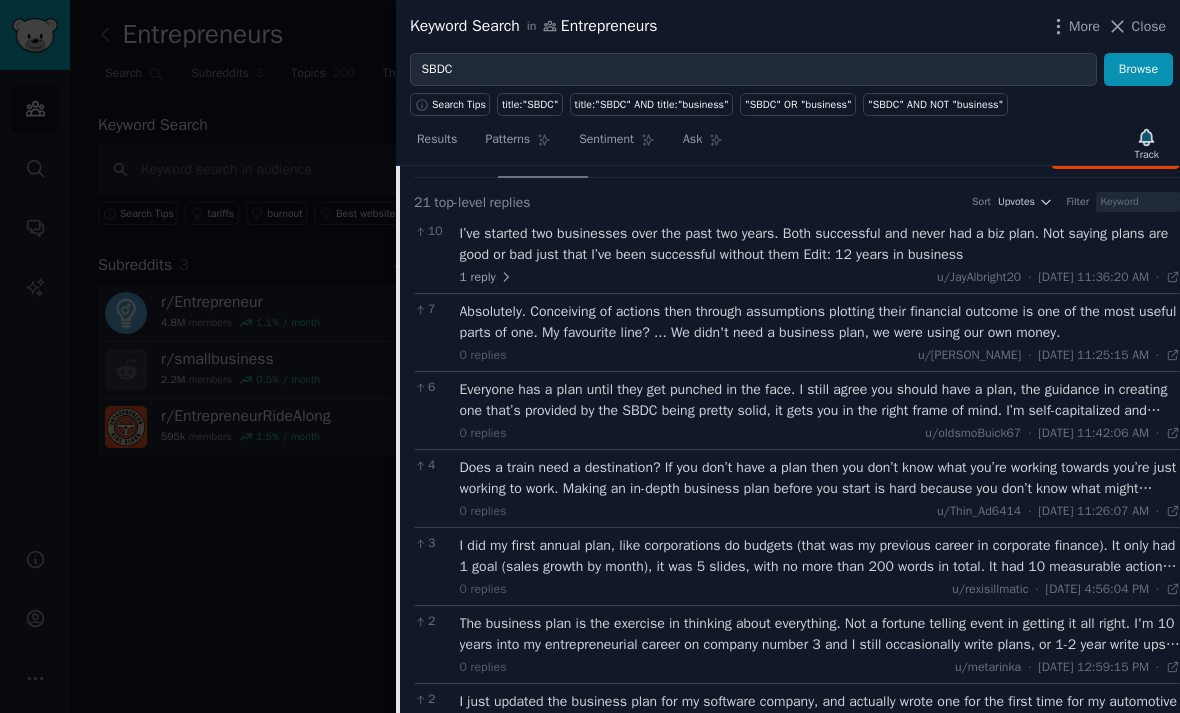 scroll, scrollTop: 687, scrollLeft: 0, axis: vertical 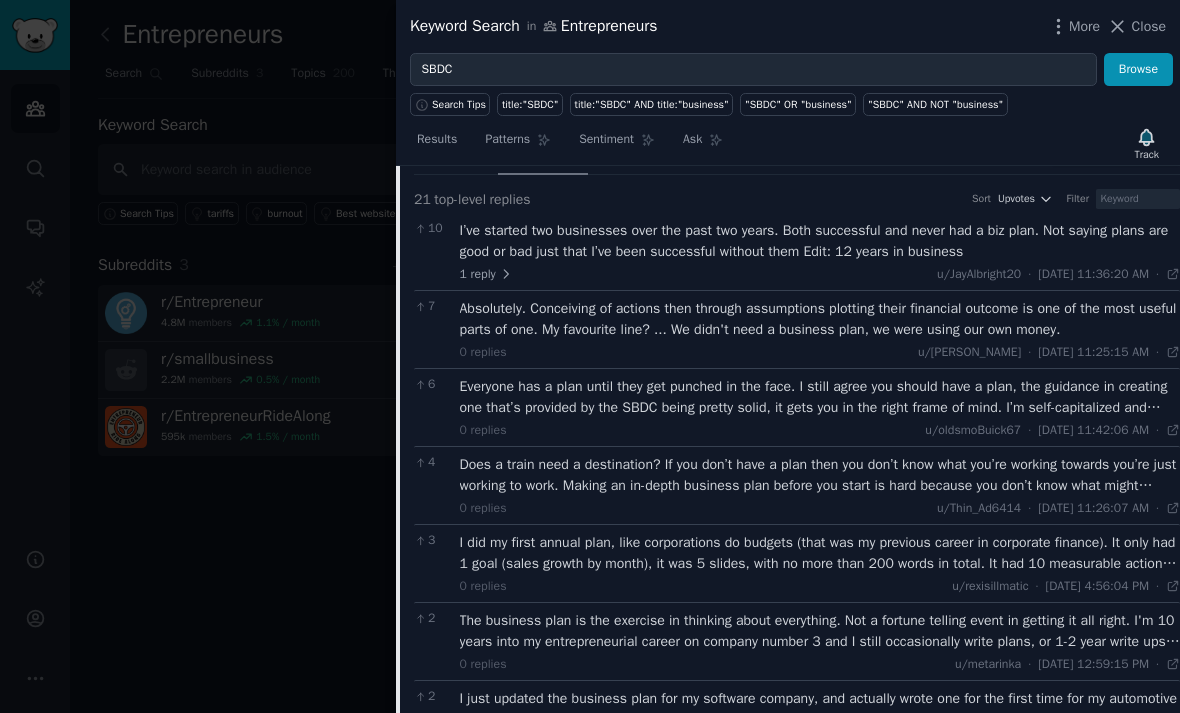 click on "Absolutely. Conceiving of actions then through assumptions plotting their financial outcome is one of the most useful parts of one.
My favourite line? ... We didn't need a business plan, we were using our own money." at bounding box center [820, 319] 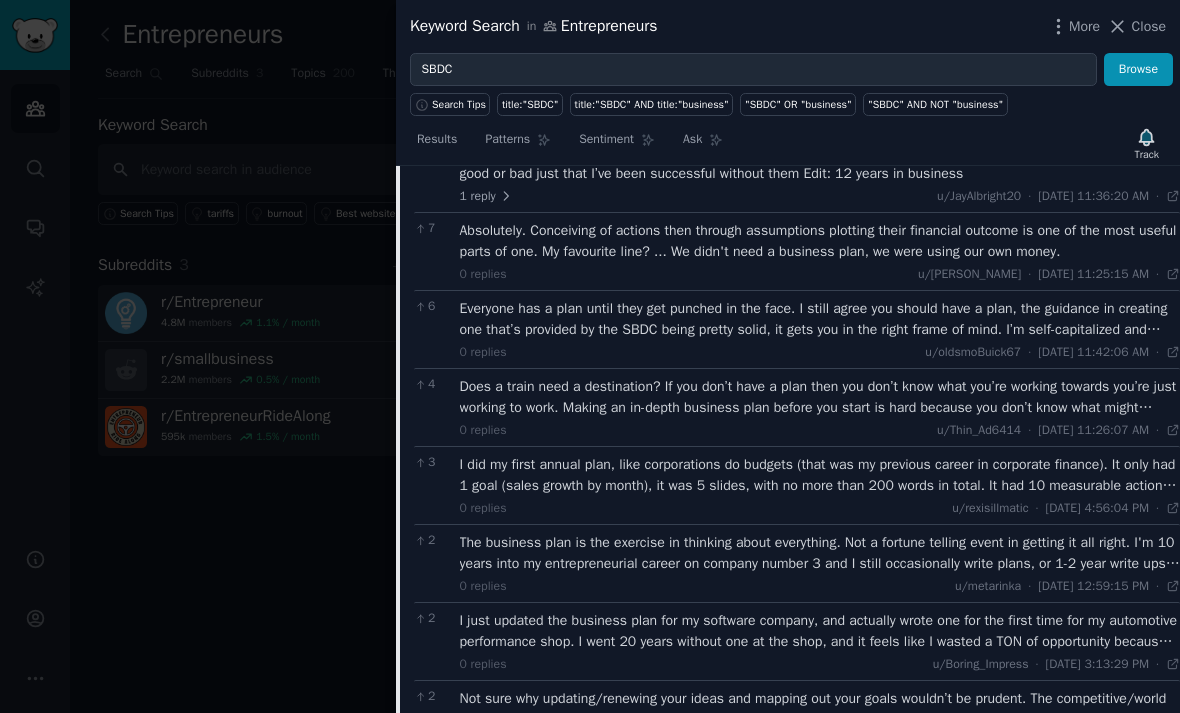 scroll, scrollTop: 770, scrollLeft: 0, axis: vertical 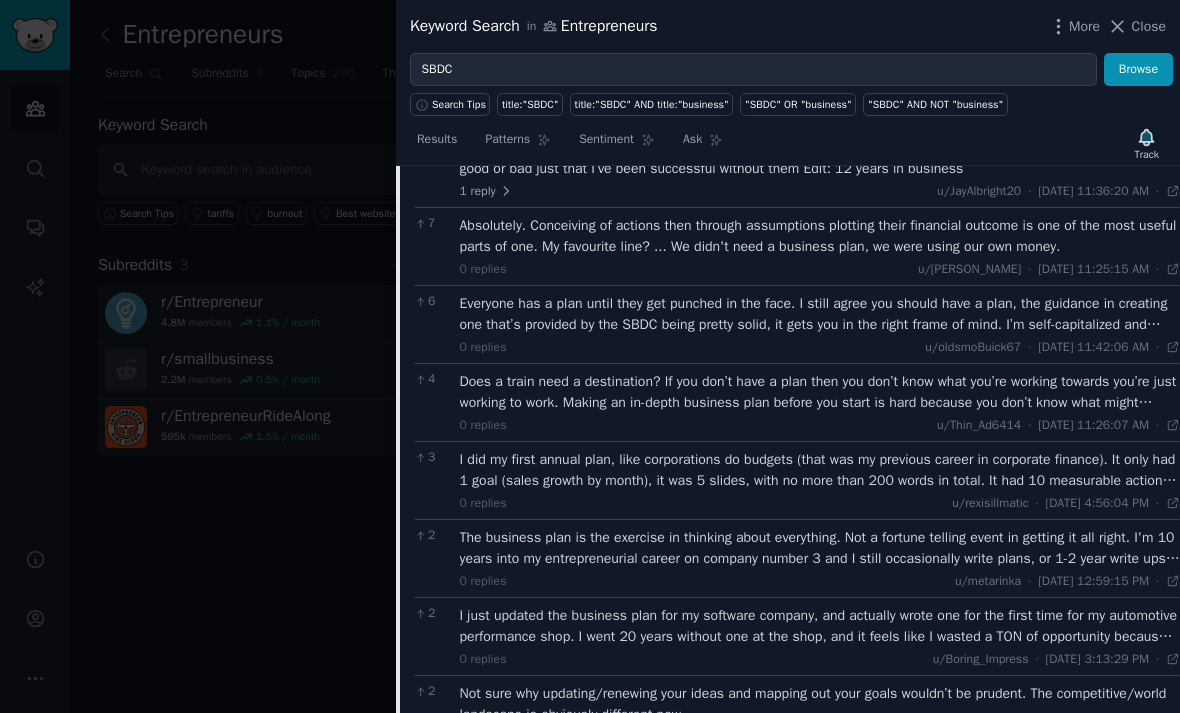 click on "Does a train need a destination?
If you don’t have a plan then you don’t know what you’re working towards you’re just working to work. Making an in-depth business plan before you start is hard because you don’t know what might changes with expectations vs reality once you’re running the business.
You should definitely regularly update your plan. You don’t need to go as in-depth as these BDCs want with their 40+ pages documents, but having something in place." at bounding box center (820, 392) 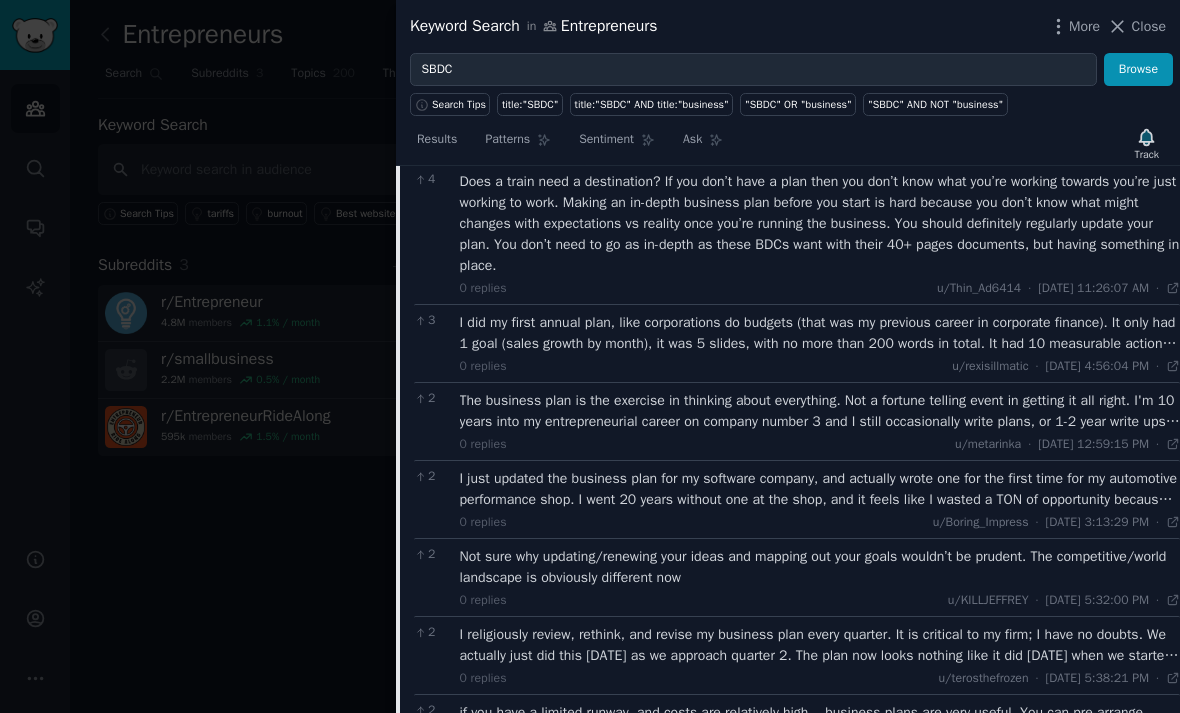 scroll, scrollTop: 971, scrollLeft: 0, axis: vertical 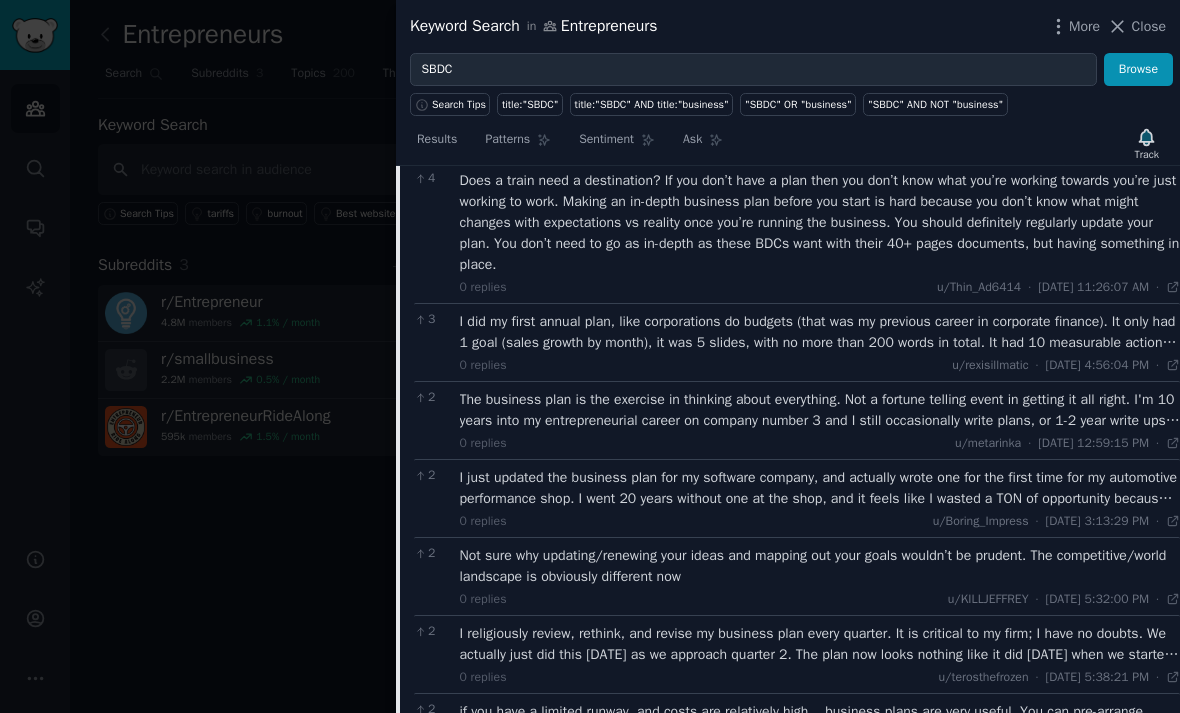 click on "The business plan is the exercise in thinking about everything. Not a fortune telling event in getting it all right.
I'm 10 years into my entrepreneurial career on company number 3 and I still occasionally write plans, or 1-2 year write ups to think out what the strategy is in detail.
It's about conscious thought and working towards a goal. Also perform dilligence early so you don't fall into traps later." at bounding box center (820, 410) 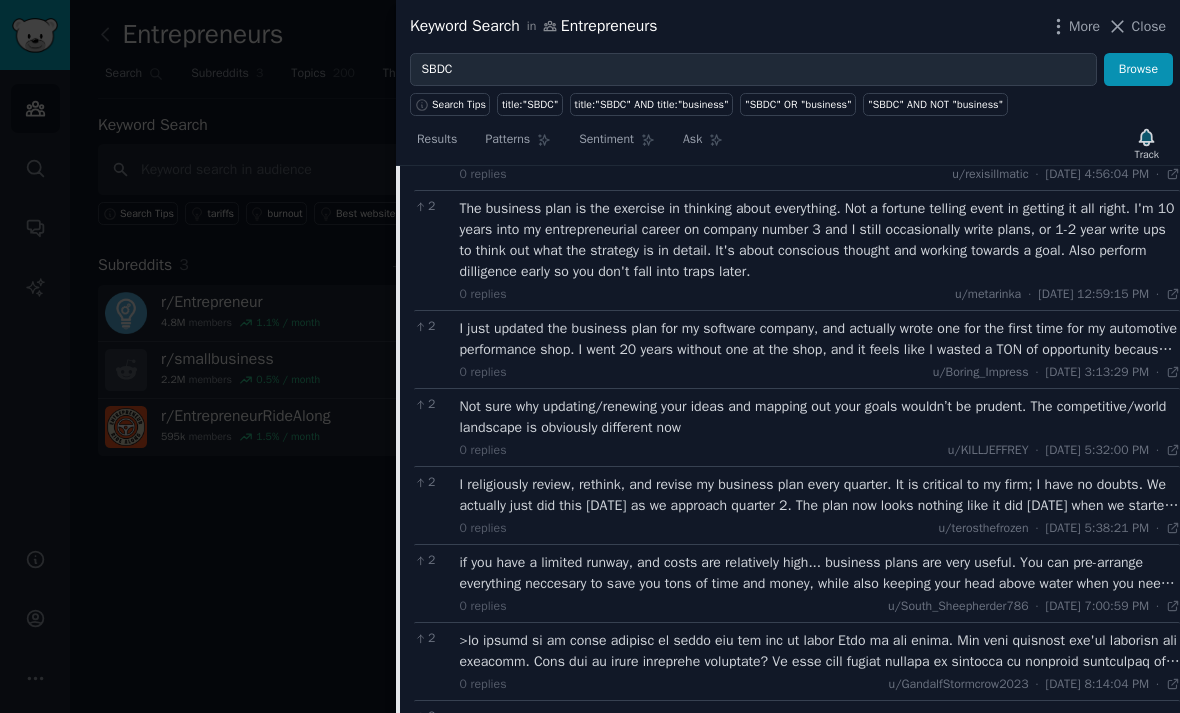 scroll, scrollTop: 1166, scrollLeft: 0, axis: vertical 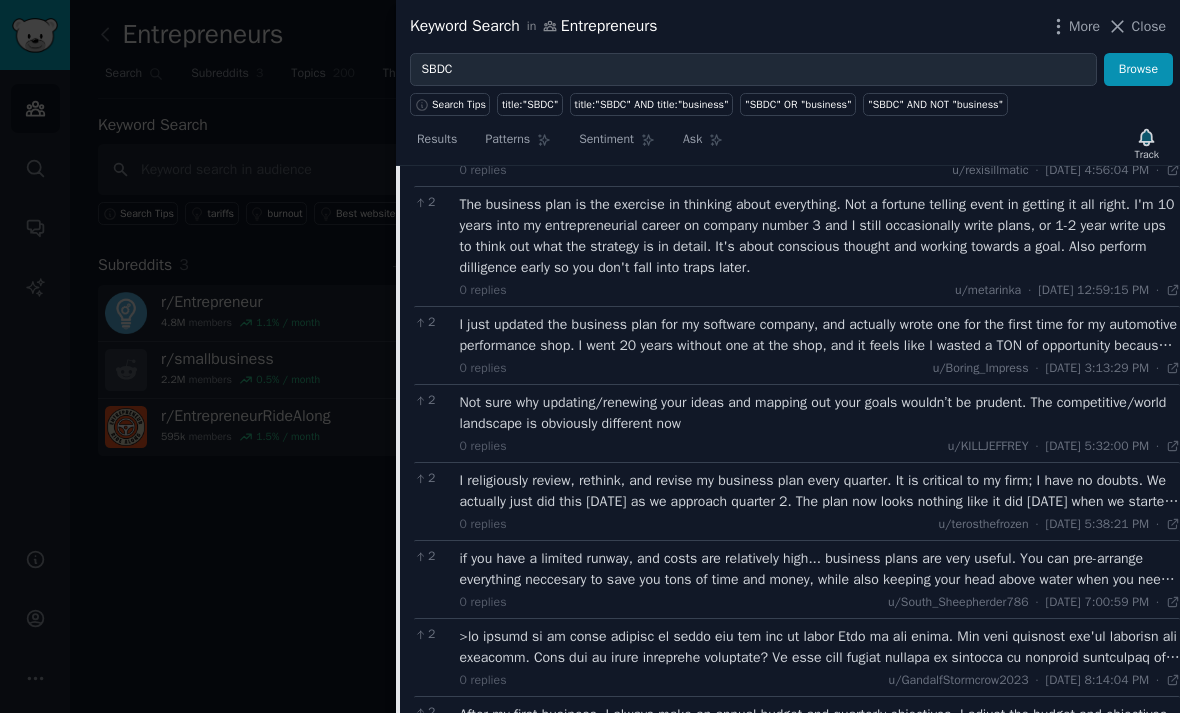click on "I just updated the business plan for my software company, and actually wrote one for the first time for my automotive performance shop.
I went 20 years without one at the shop, and it feels like I wasted a TON of opportunity because I never had a concrete goal to work towards.
Also, I had chatGPT write it for me, took like an hour to go through and refine it for what I think is achievable, and relevant.  I was mostly interested in putting on paper the end goal for the software company, and a 5 year plan to reach that with sales goals for each year, and a one year quarterly plan with breakdowns on all the deliverables I want to get done this year.    Hands down the best thing I’ve done for the business, and I’m ahead of my goal in sales for the year so far 👍" at bounding box center [820, 335] 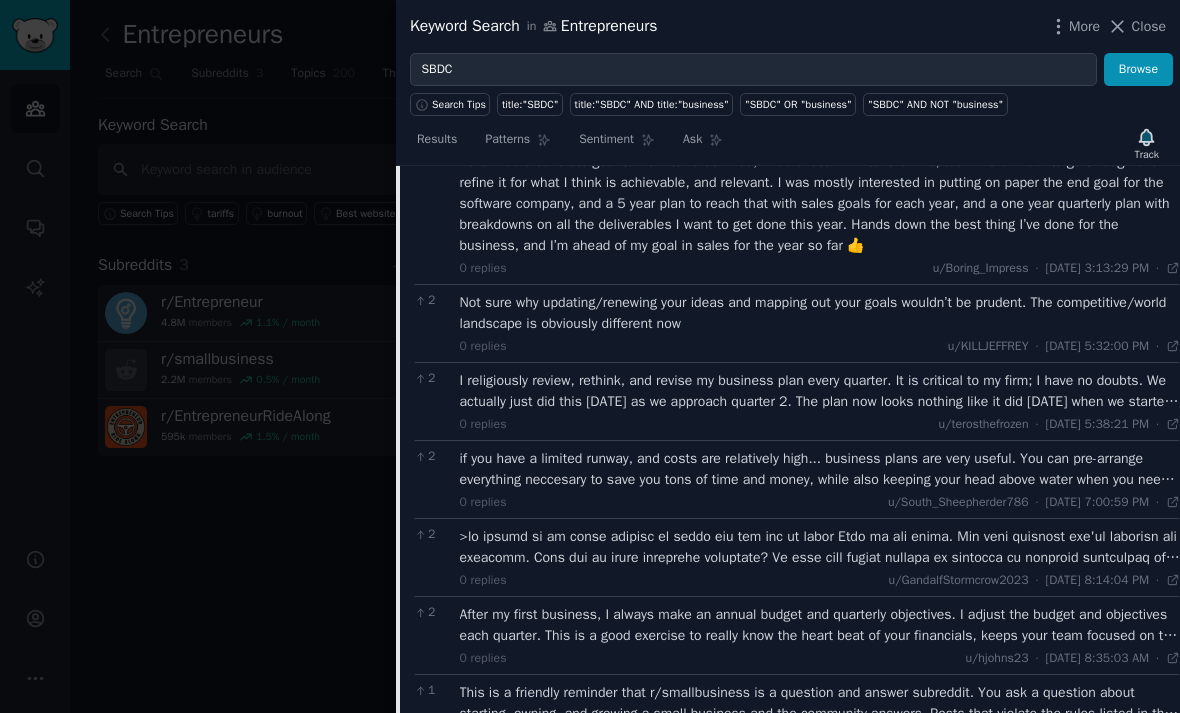 scroll, scrollTop: 1381, scrollLeft: 0, axis: vertical 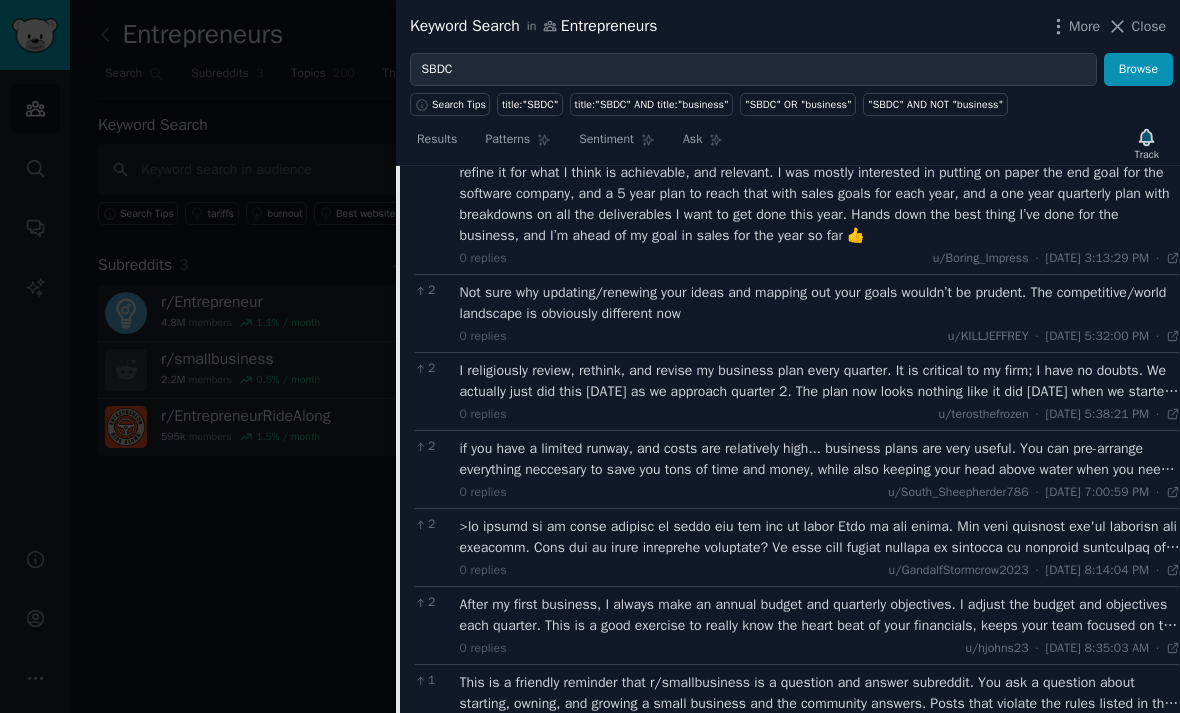 click on "I religiously review, rethink, and revise my business plan every quarter. It is critical to my firm; I have no doubts.
We actually just did this [DATE] as we approach quarter 2.
The plan now looks nothing like it did [DATE] when we started the business, and the quarterly plan we just wrote [DATE] doesn't even resemble the plan we wrote back in December for Q1.
Things change rapidly, and unexpectedly. Your business plan is useful, but it will need to be updated and revised over time to stay relevant.
Still beats the shit out of winging it.
A good friend of mine taught me the [PERSON_NAME] quote "A good plan executed [DATE] is better than a perfect plan next week" and I believe that. The missing part is "when the plan inevitably goes wrong, make a new plan."
The fact that your original plan doesn't make sense now is proof that your business is either doing better than you expected, or much worse.
Either way, it means it's time to update your plan." at bounding box center (820, 381) 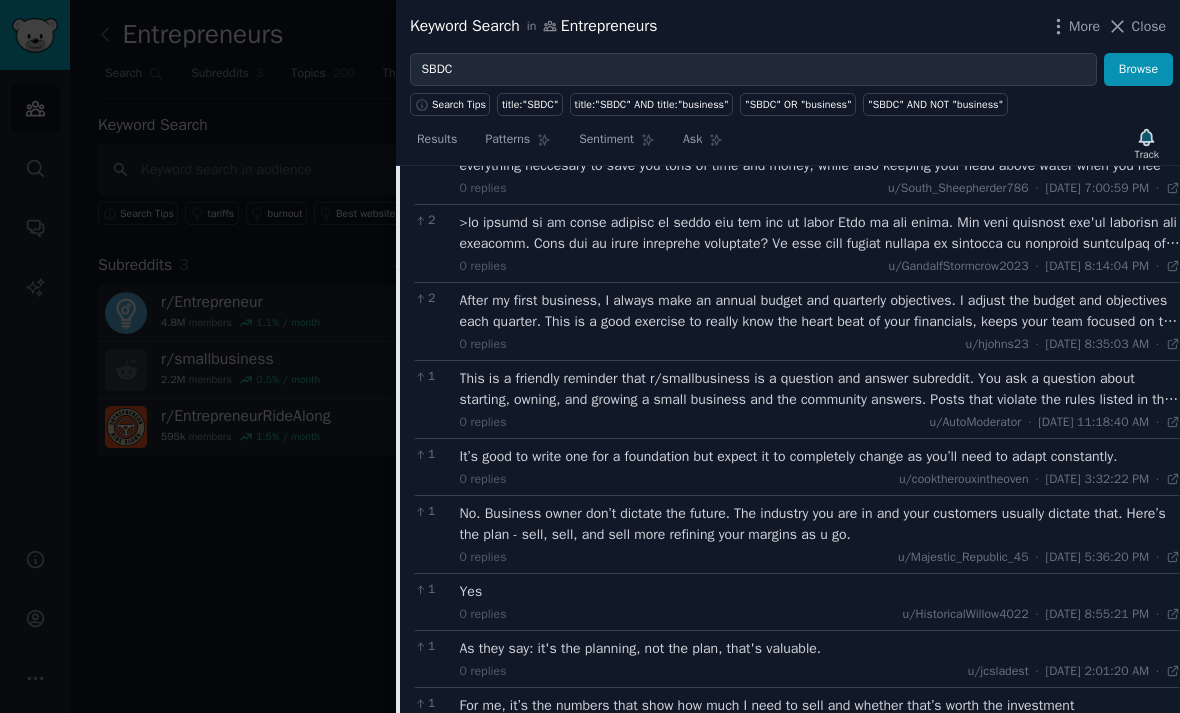 scroll, scrollTop: 1835, scrollLeft: 0, axis: vertical 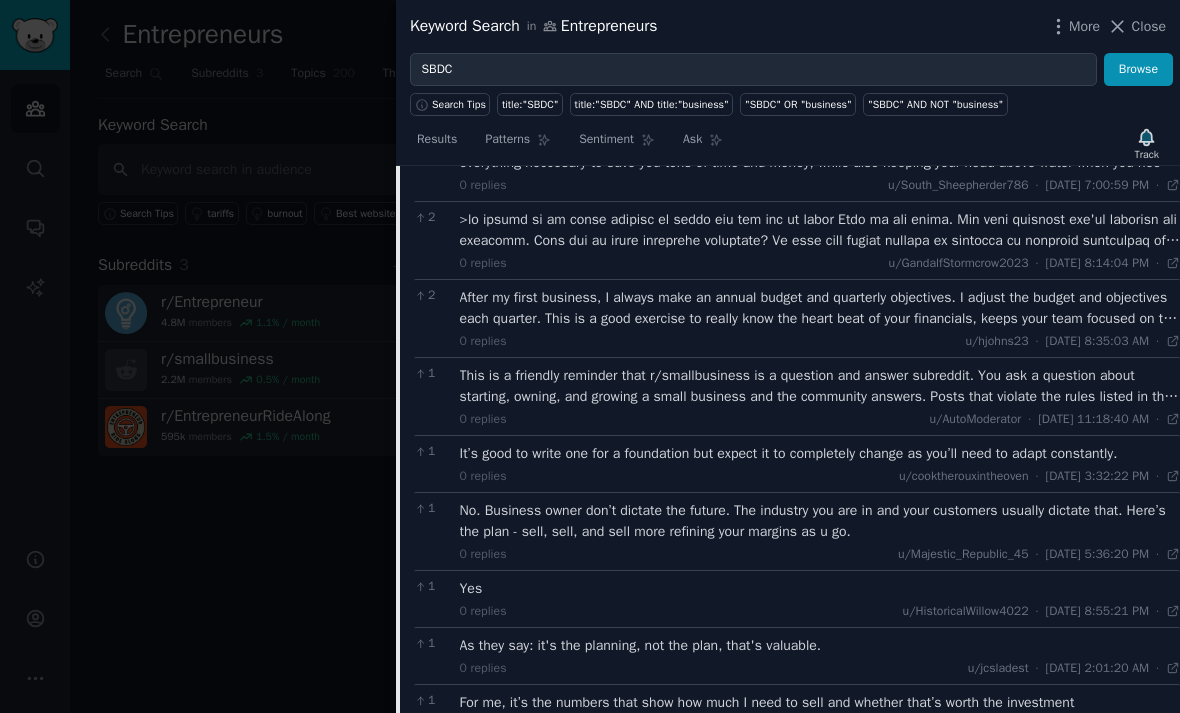 click on "This is a friendly reminder that r/smallbusiness is a question and answer subreddit. You ask a question about starting, owning, and growing a small business and the community answers. Posts that violate the rules listed in the sidebar will be removed. A permanent or temporary ban may also be issued if you do not remove the offending post. Seeing this message does not mean your post was automatically removed.
*I am a bot, and this action was performed automatically. Please [contact the moderators of this subreddit](/message/compose/?to=/r/smallbusiness) if you have any questions or concerns.*" at bounding box center (820, 386) 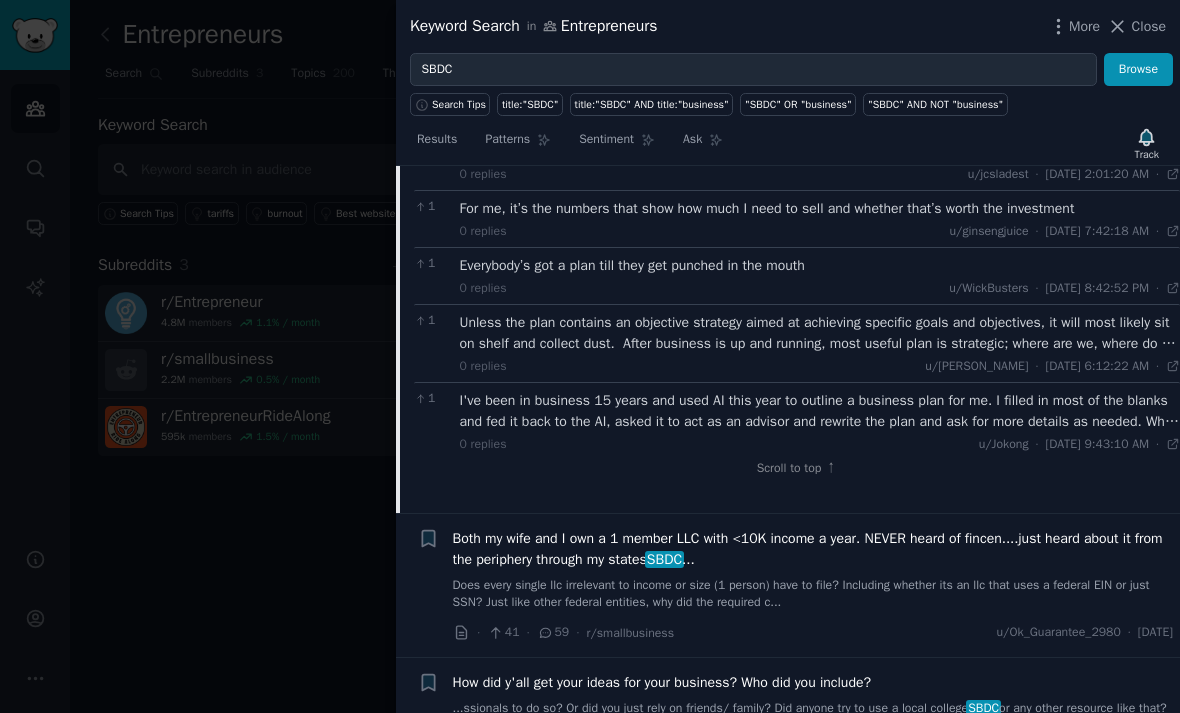 scroll, scrollTop: 2423, scrollLeft: 0, axis: vertical 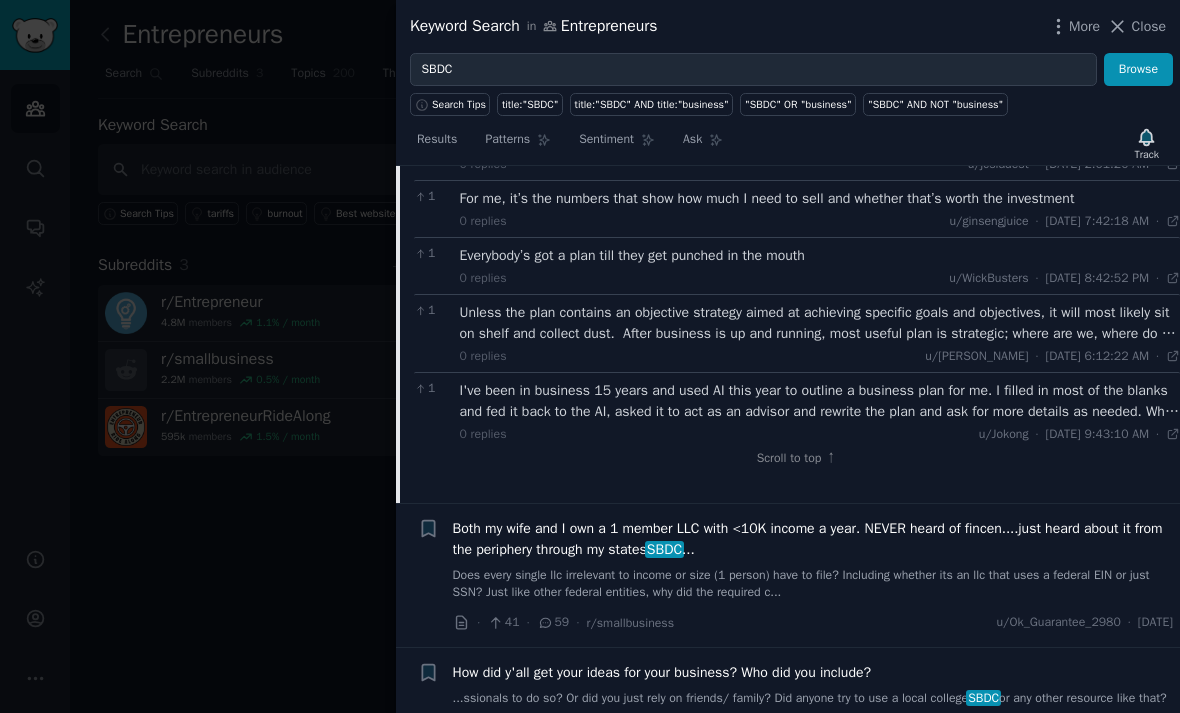 click on "1 Unless the plan contains an objective strategy aimed at achieving specific goals and objectives, it will most likely sit on shelf and collect dust.
After business is up and running, most useful plan is strategic; where are we, where do we want to go, and how are we going to get there. 0   replies u/[PERSON_NAME] · [DATE] 6:12:22 AM Tue 3/25/2025 ·" at bounding box center (797, 333) 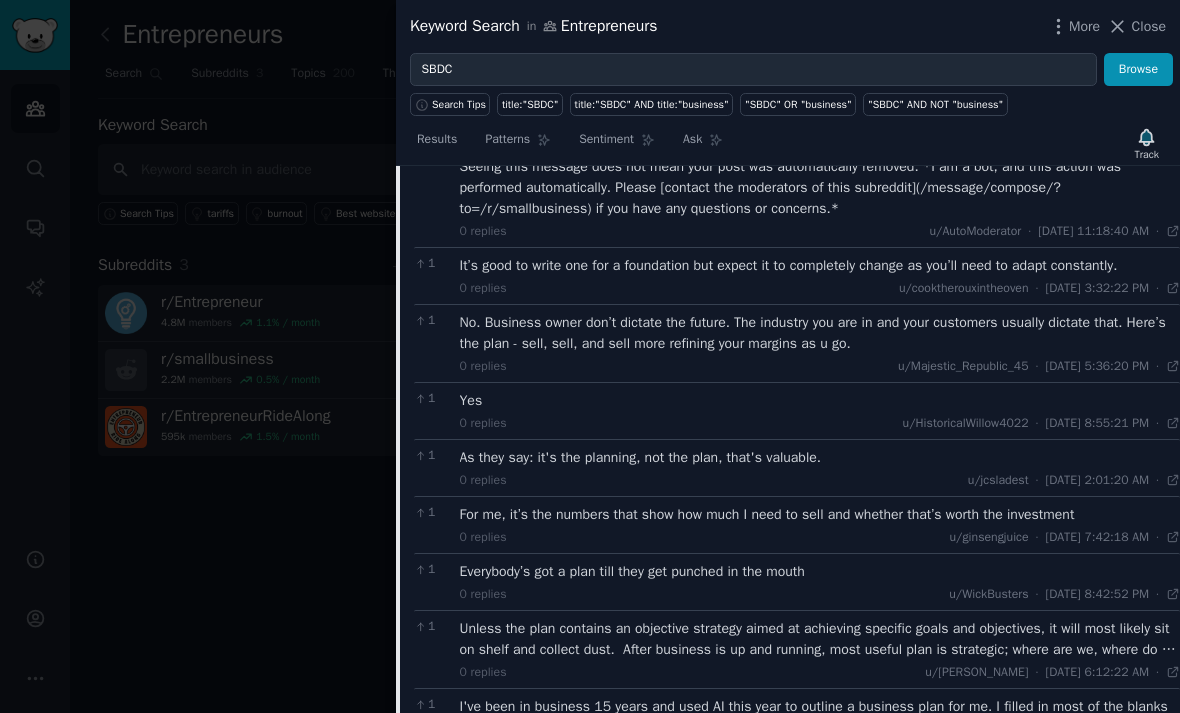 scroll, scrollTop: 2107, scrollLeft: 0, axis: vertical 